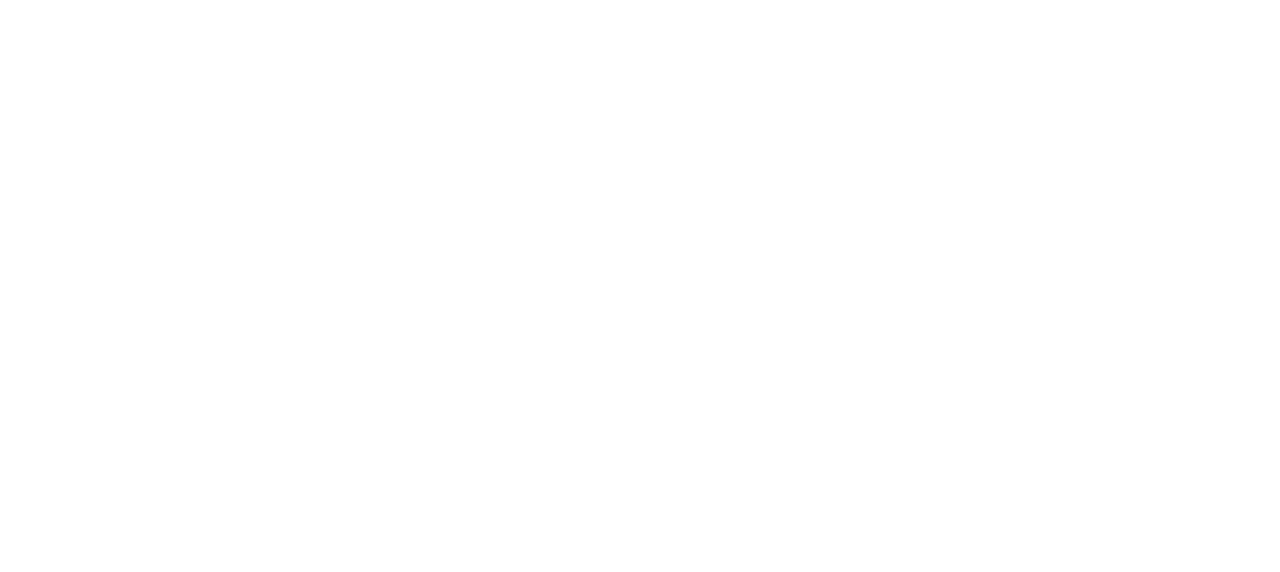 scroll, scrollTop: 0, scrollLeft: 0, axis: both 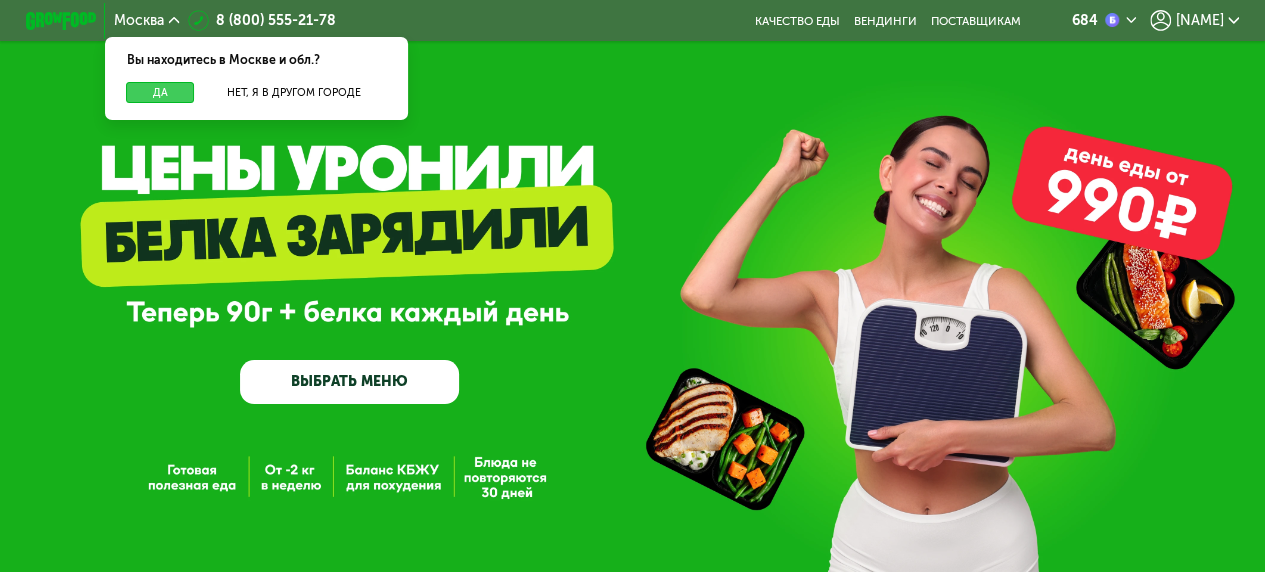 click on "Да" at bounding box center (160, 92) 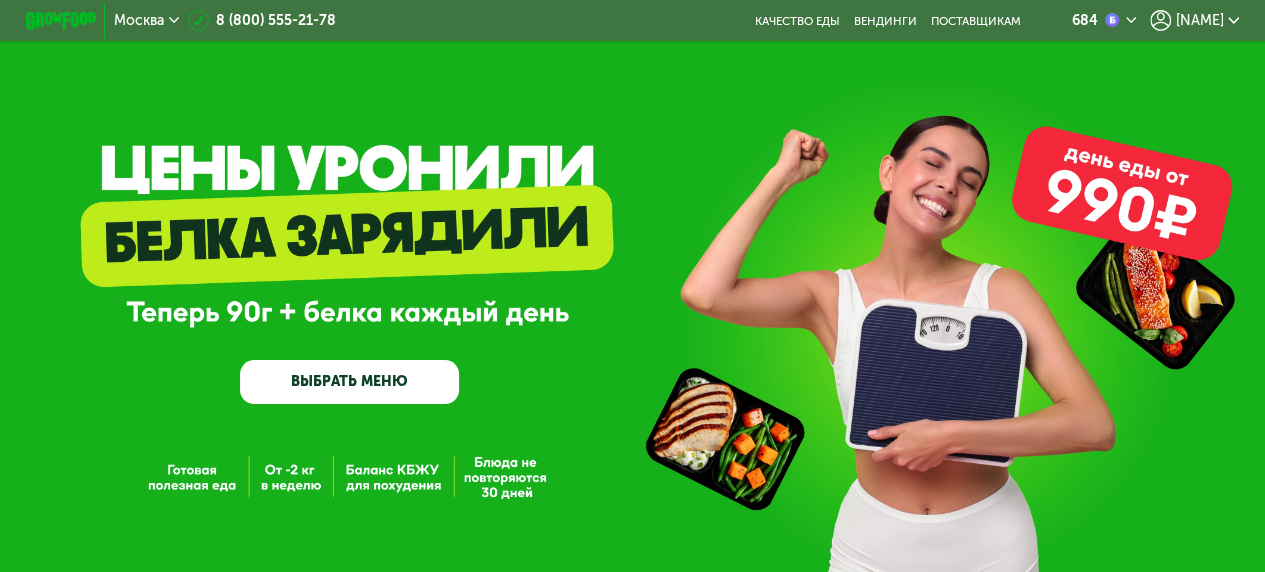 click on "[FIRST]" at bounding box center [1200, 21] 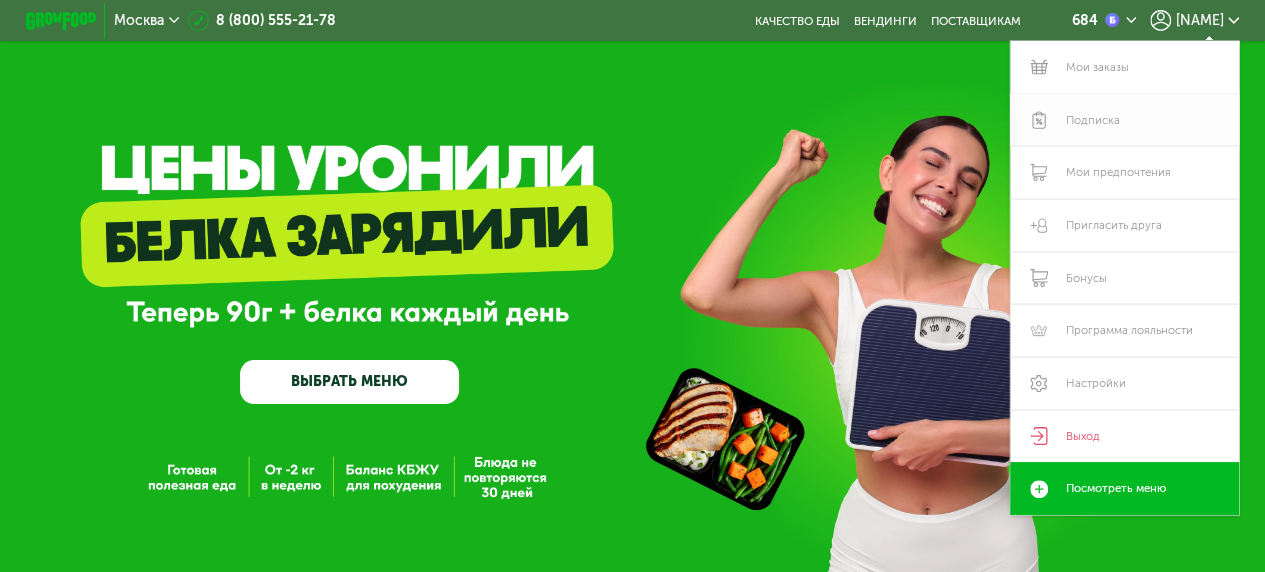click on "Подписка" at bounding box center [1124, 120] 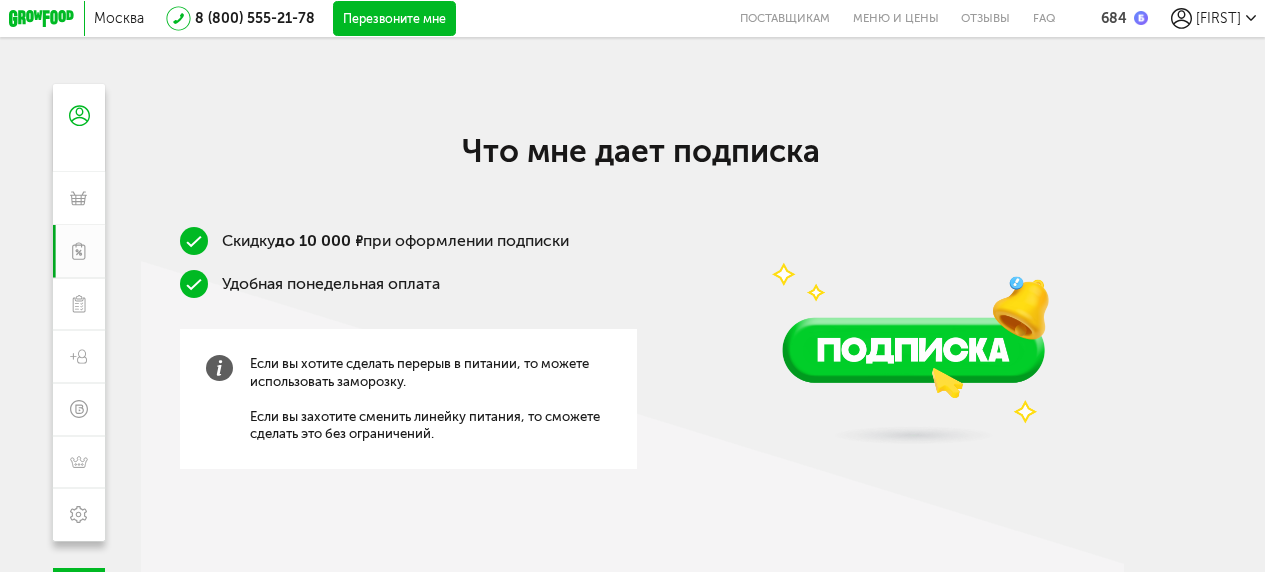 scroll, scrollTop: 0, scrollLeft: 0, axis: both 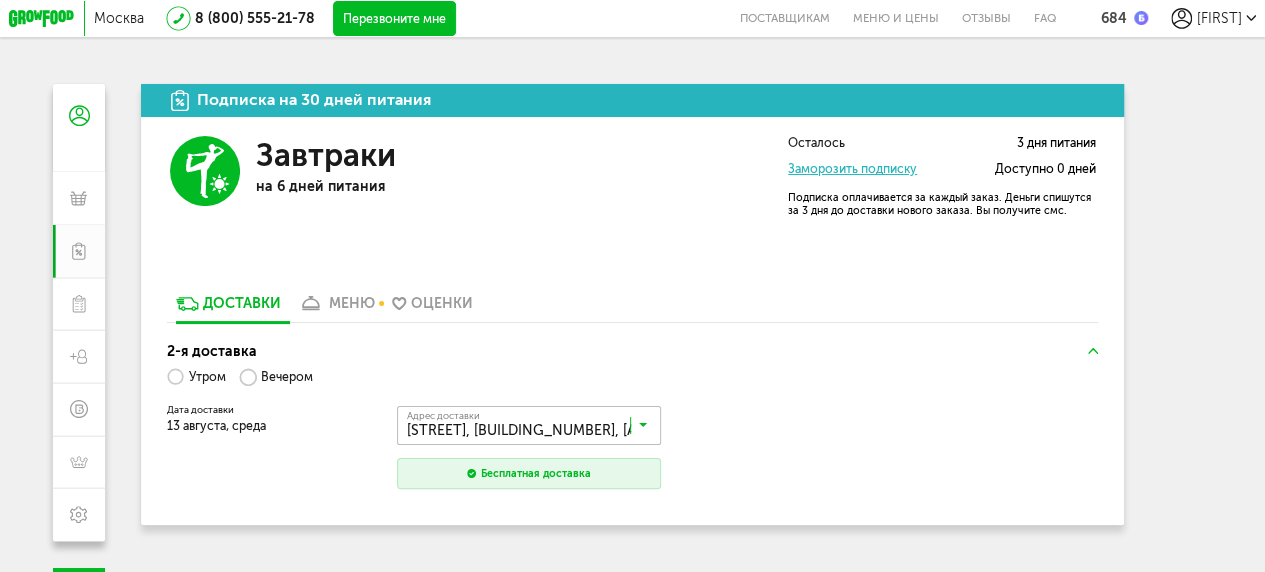 click on "Заморозить подписку" at bounding box center [852, 168] 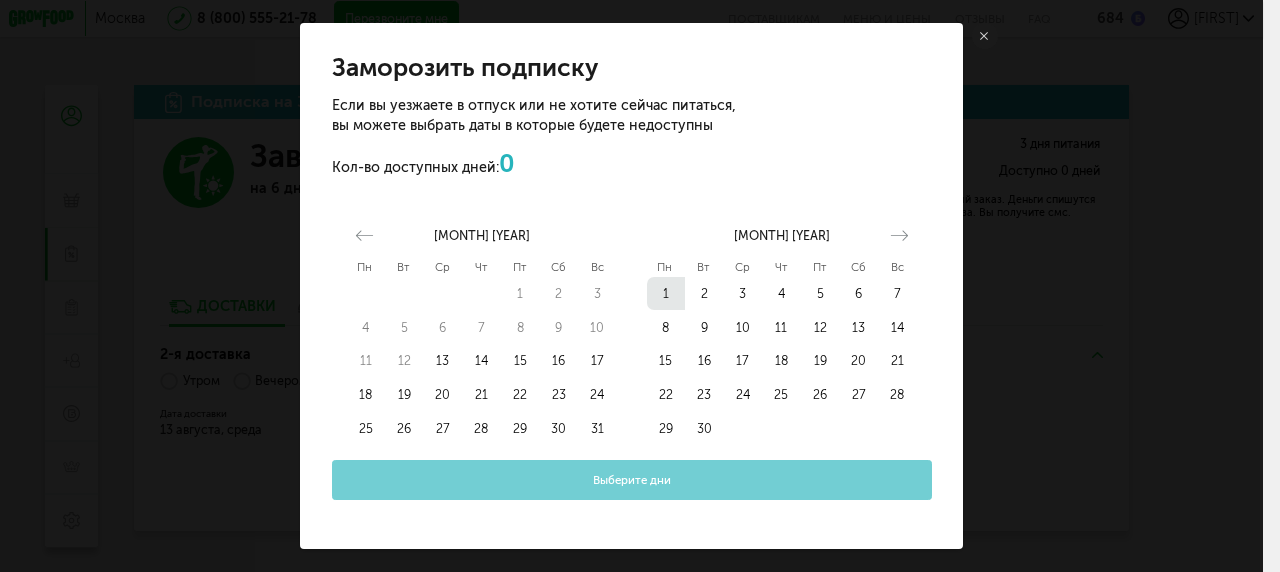 click on "1" at bounding box center (666, 294) 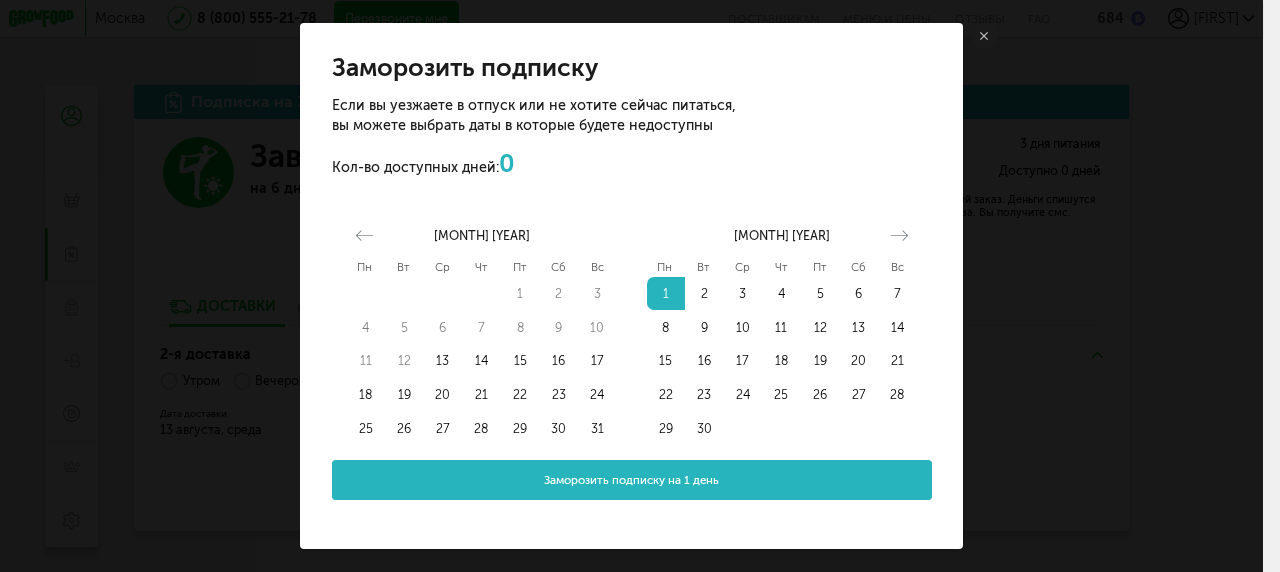 drag, startPoint x: 431, startPoint y: 359, endPoint x: 624, endPoint y: 434, distance: 207.06038 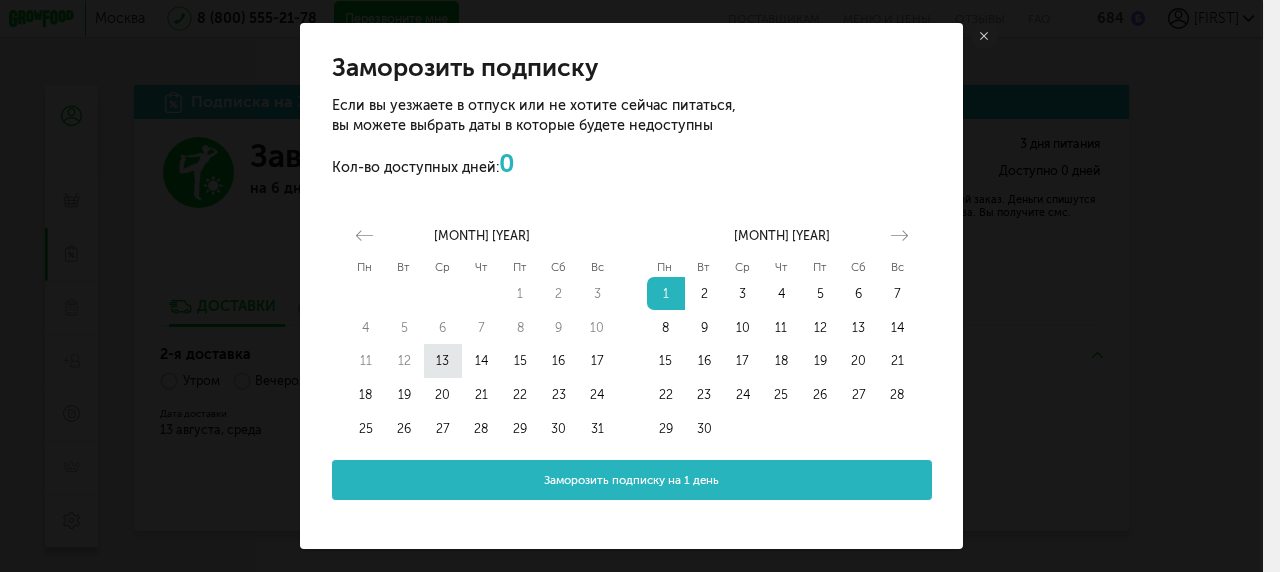 click on "13" at bounding box center [443, 361] 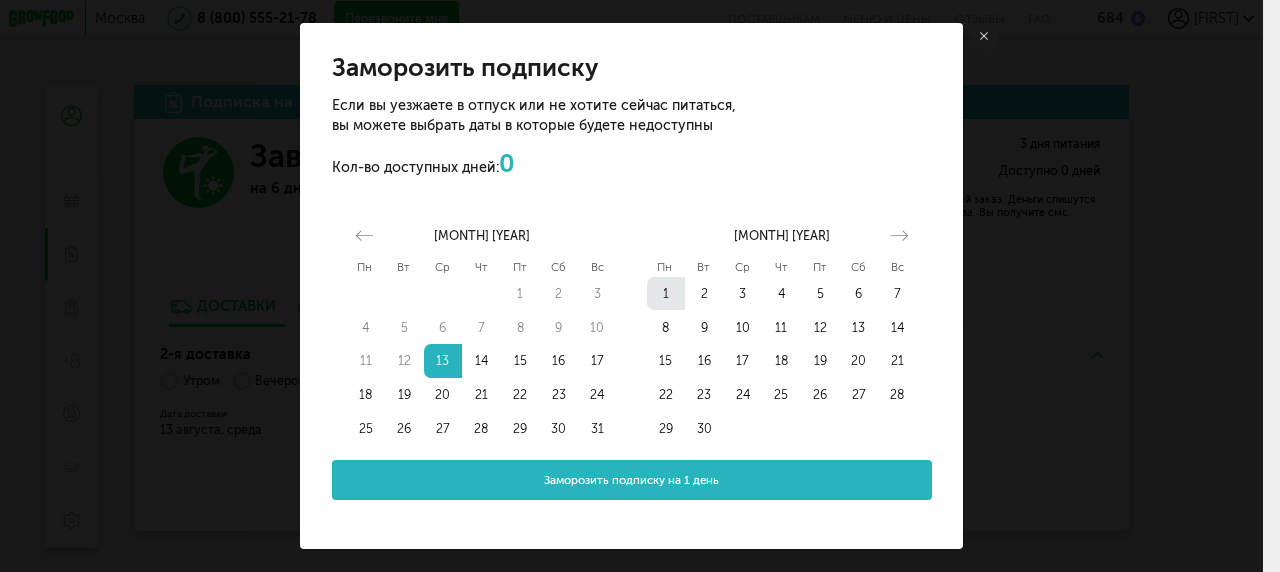 drag, startPoint x: 444, startPoint y: 364, endPoint x: 668, endPoint y: 294, distance: 234.68277 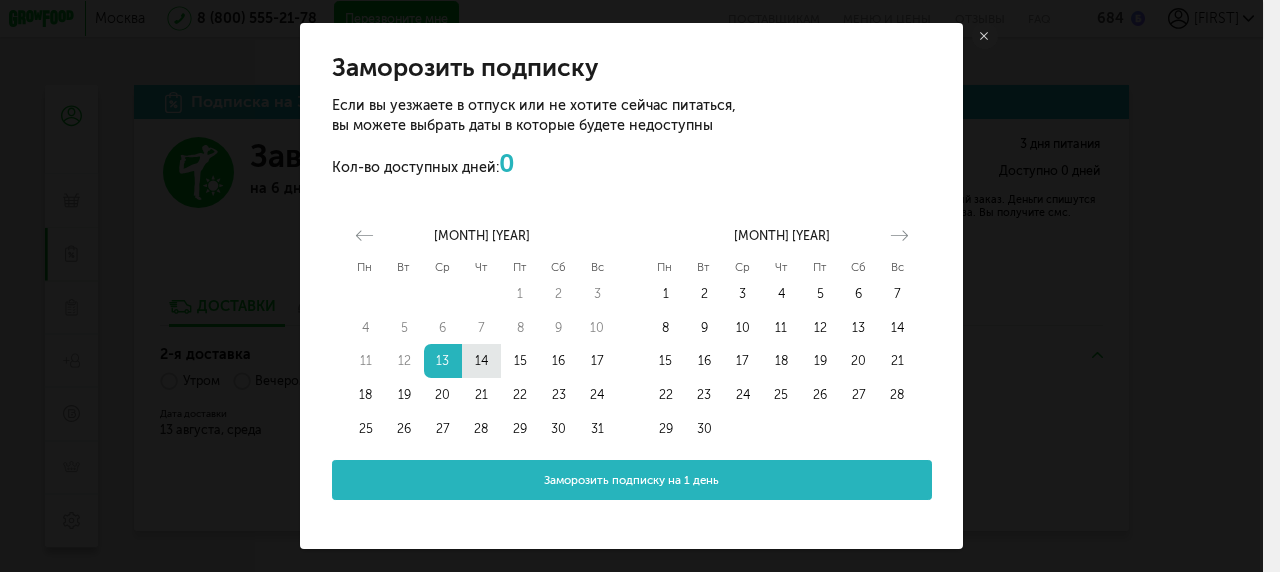 click on "14" at bounding box center [481, 361] 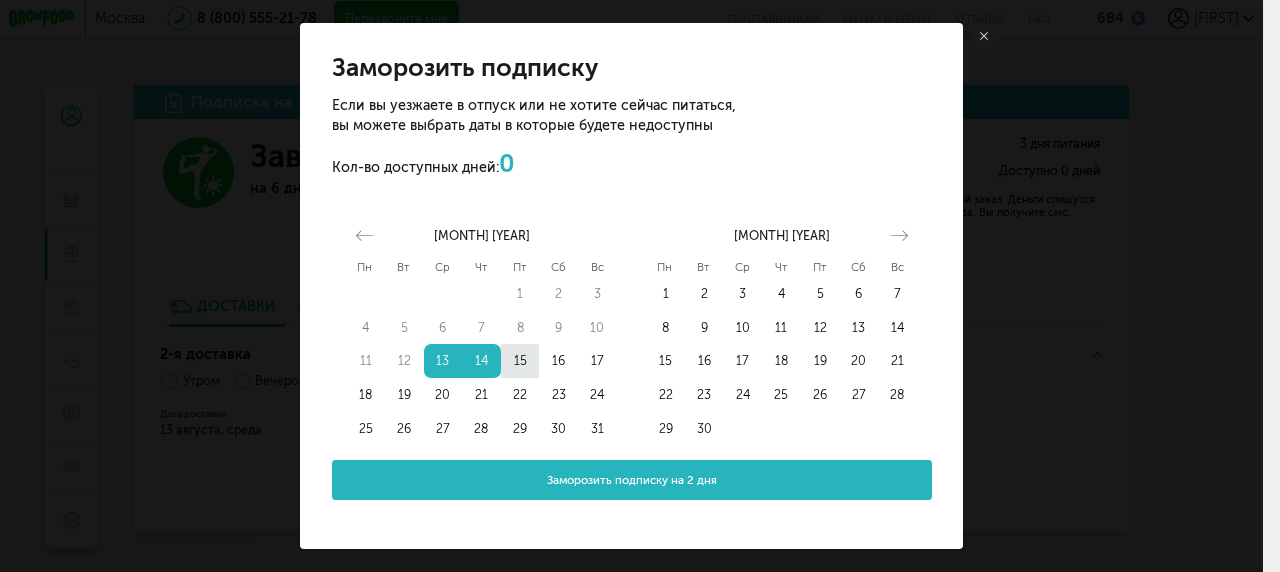 click on "15" at bounding box center [520, 361] 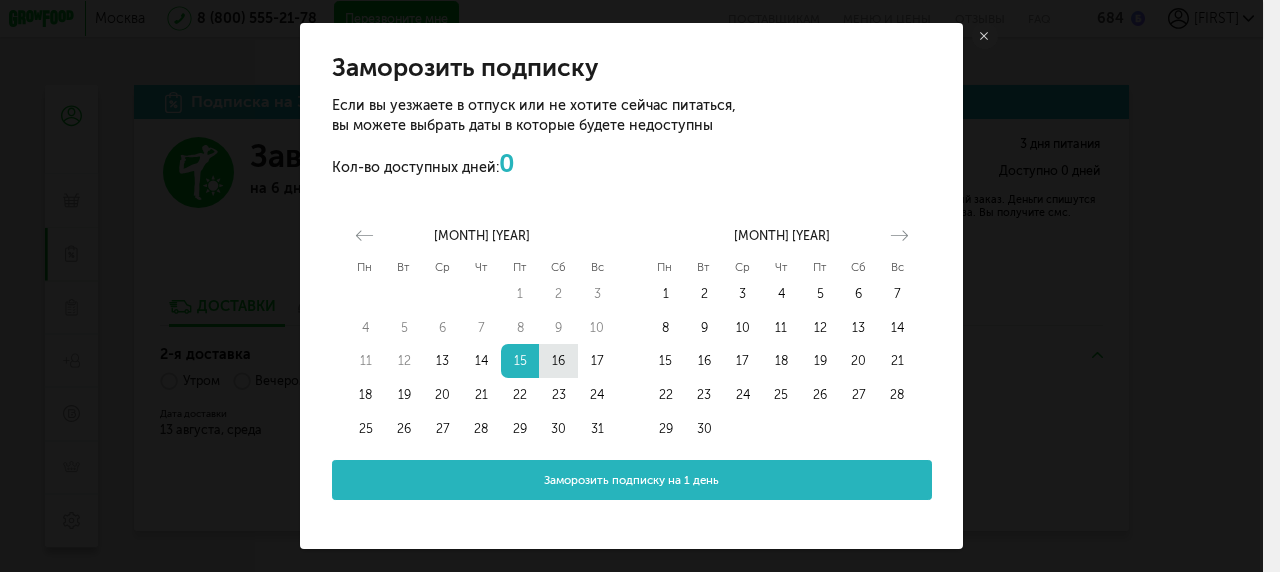 click on "16" at bounding box center [558, 361] 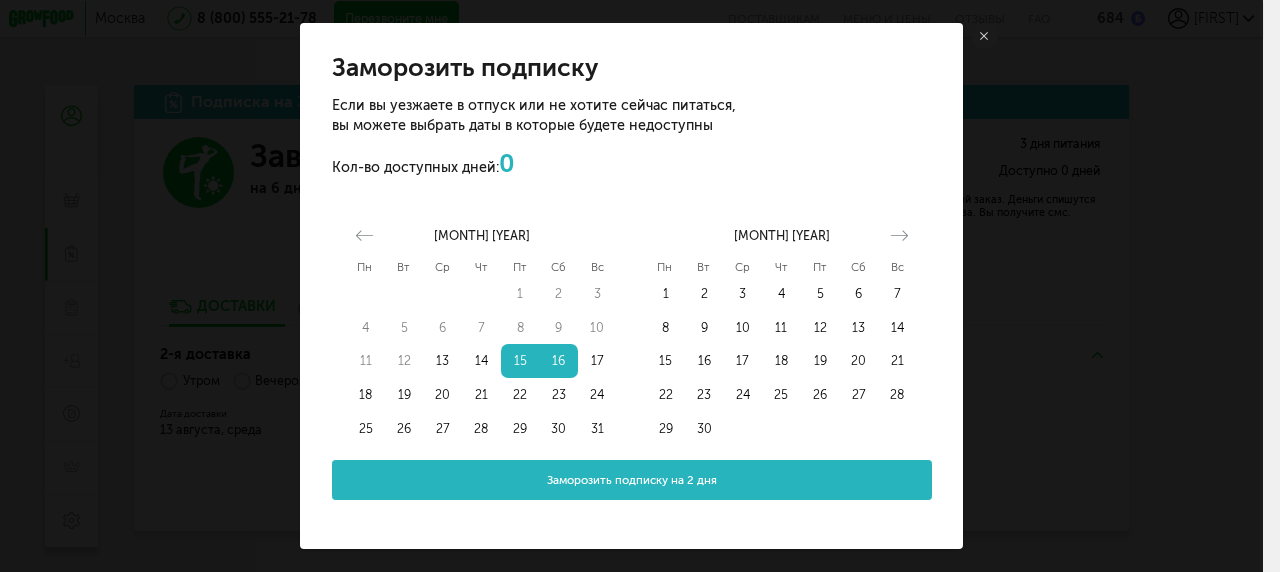 click 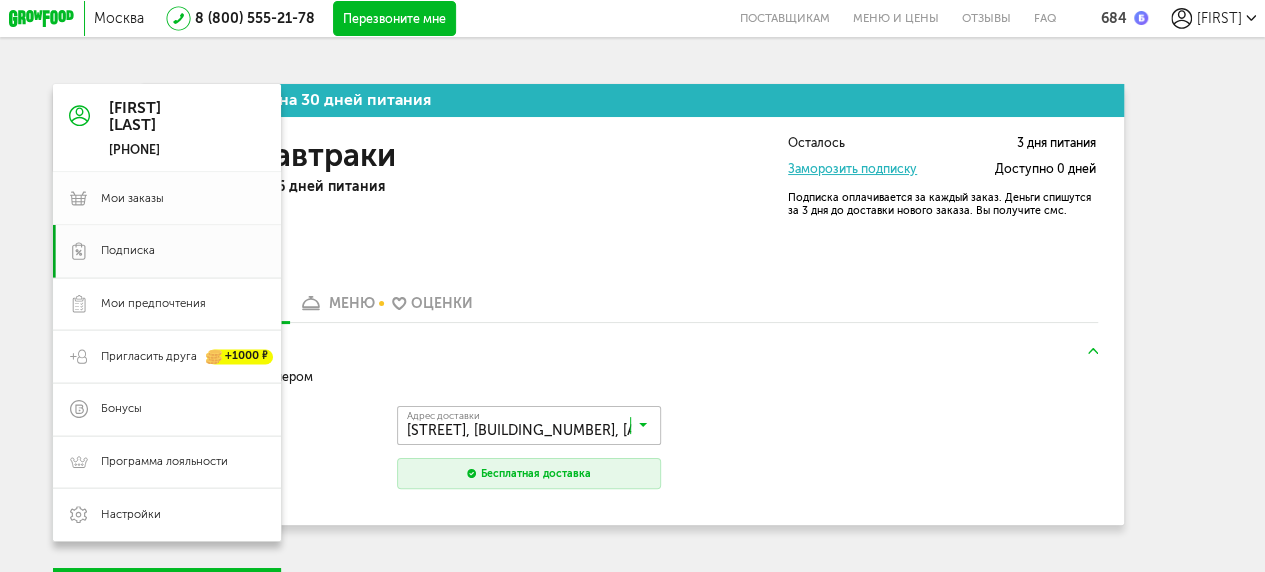click on "Мои заказы" at bounding box center [132, 199] 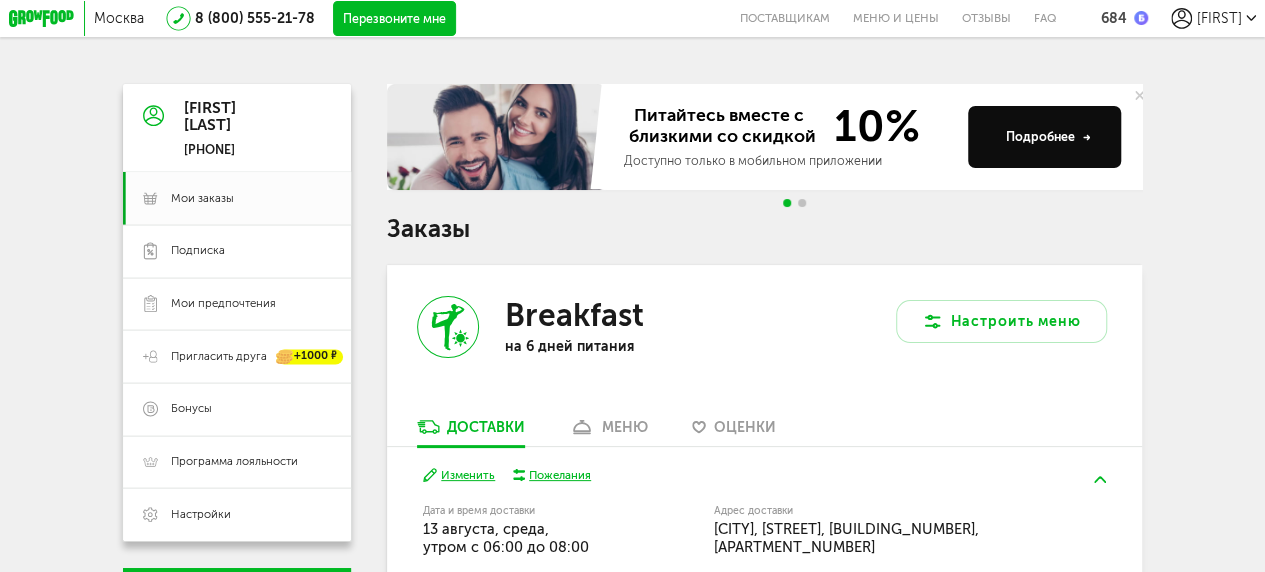click on "[FIRST]" at bounding box center (1218, 18) 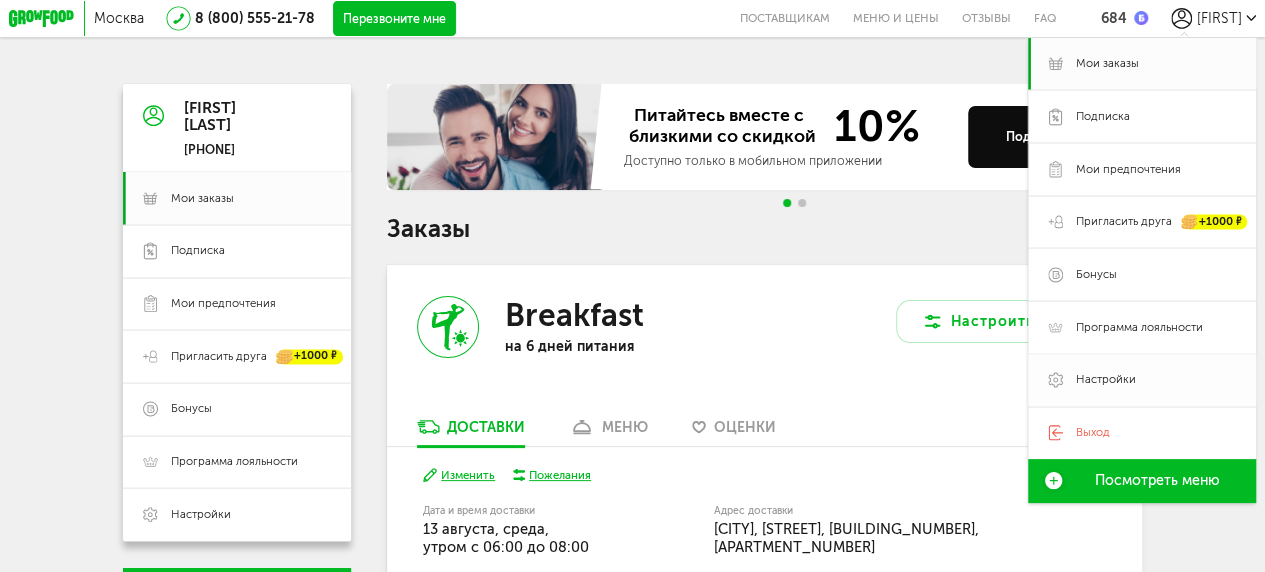click on "Настройки" at bounding box center (1142, 380) 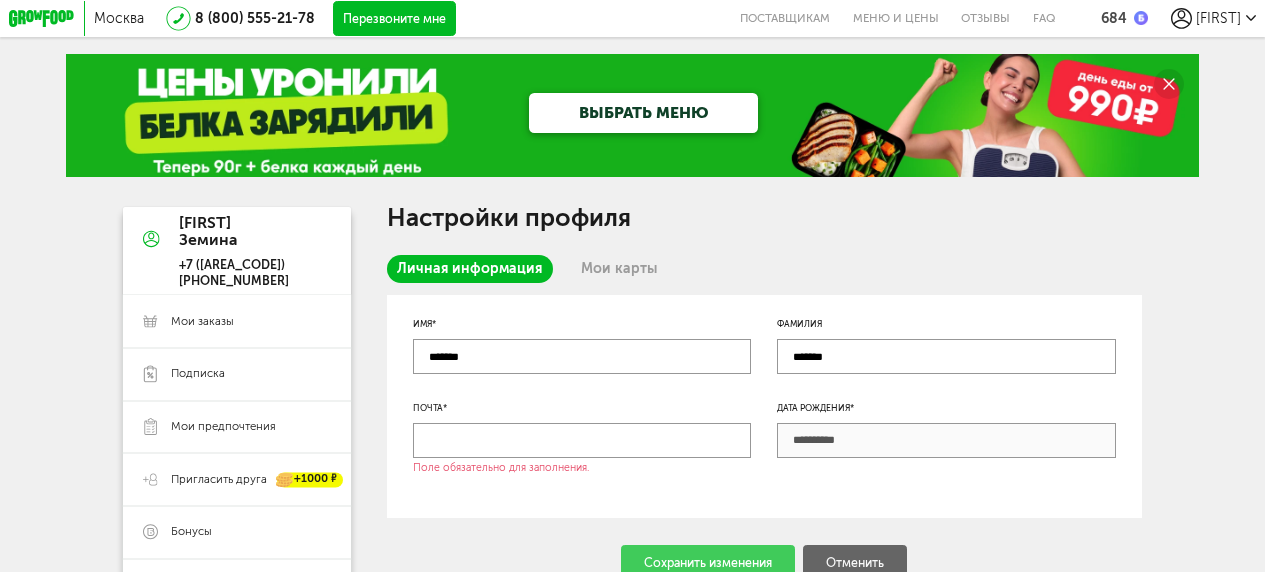 scroll, scrollTop: 0, scrollLeft: 0, axis: both 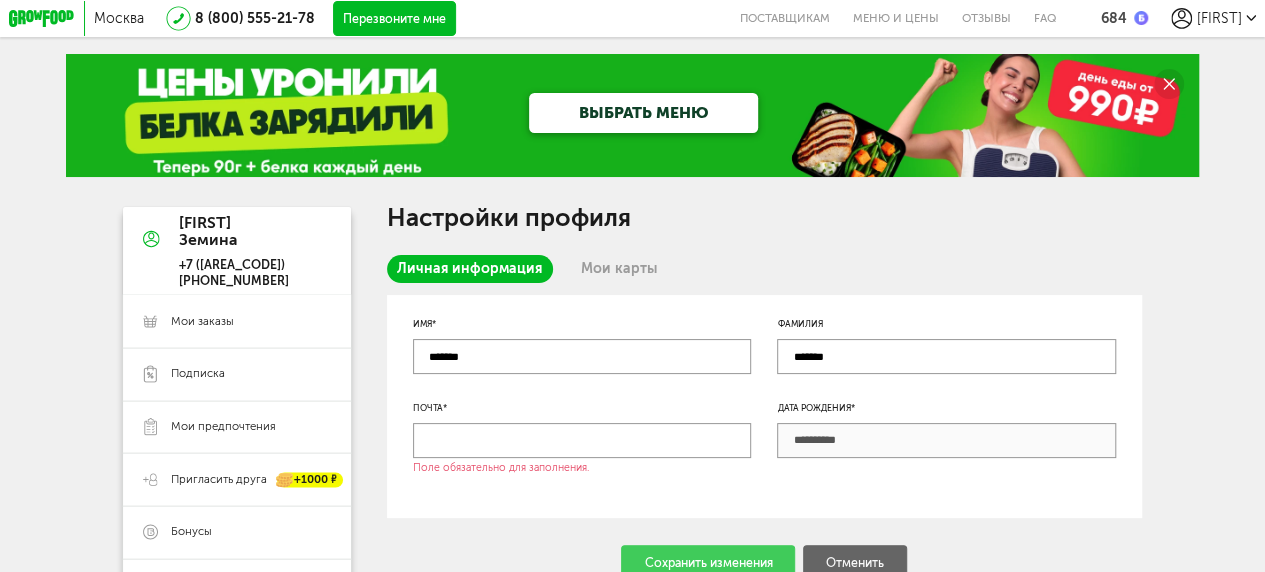 click on "ВЫБРАТЬ МЕНЮ" at bounding box center [632, 115] 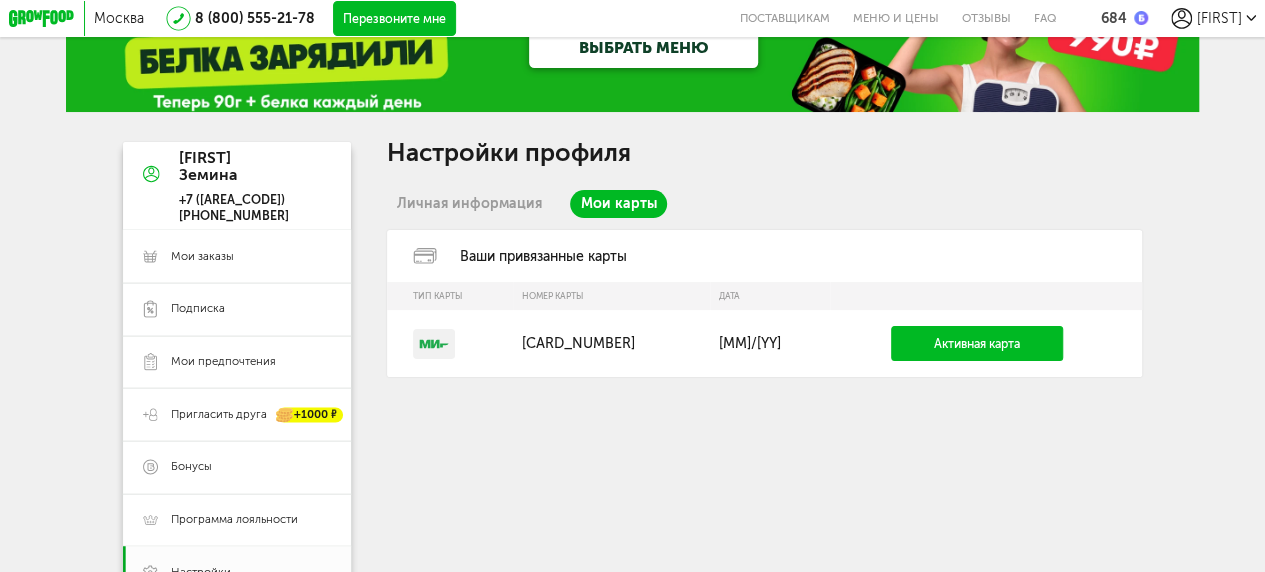 scroll, scrollTop: 66, scrollLeft: 0, axis: vertical 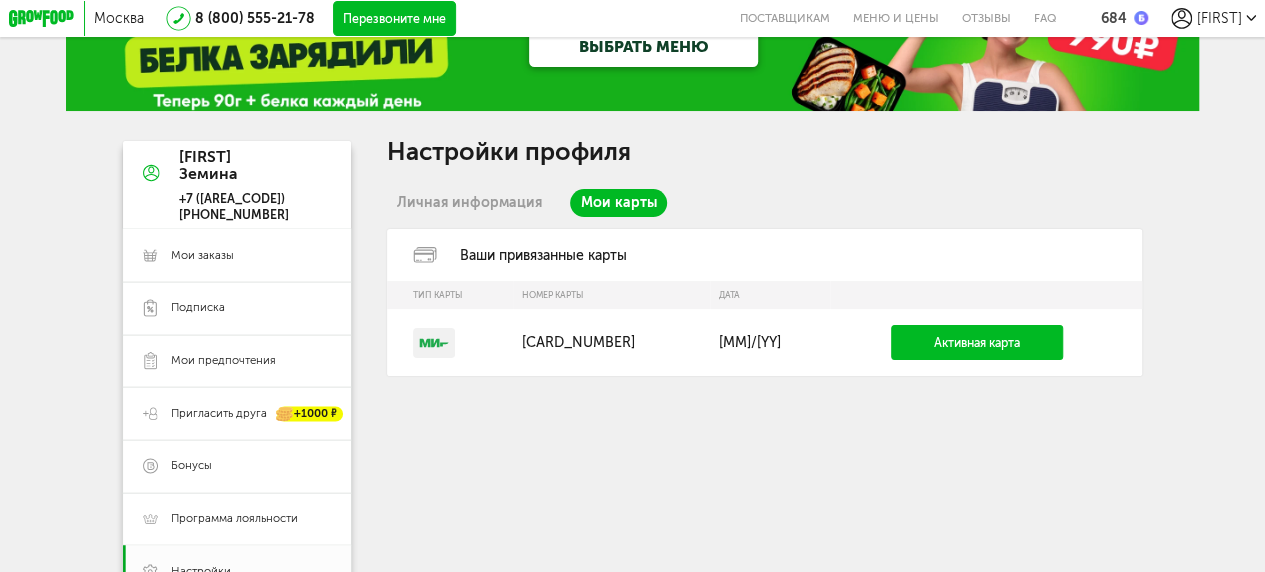 click on "Активная карта" at bounding box center [977, 342] 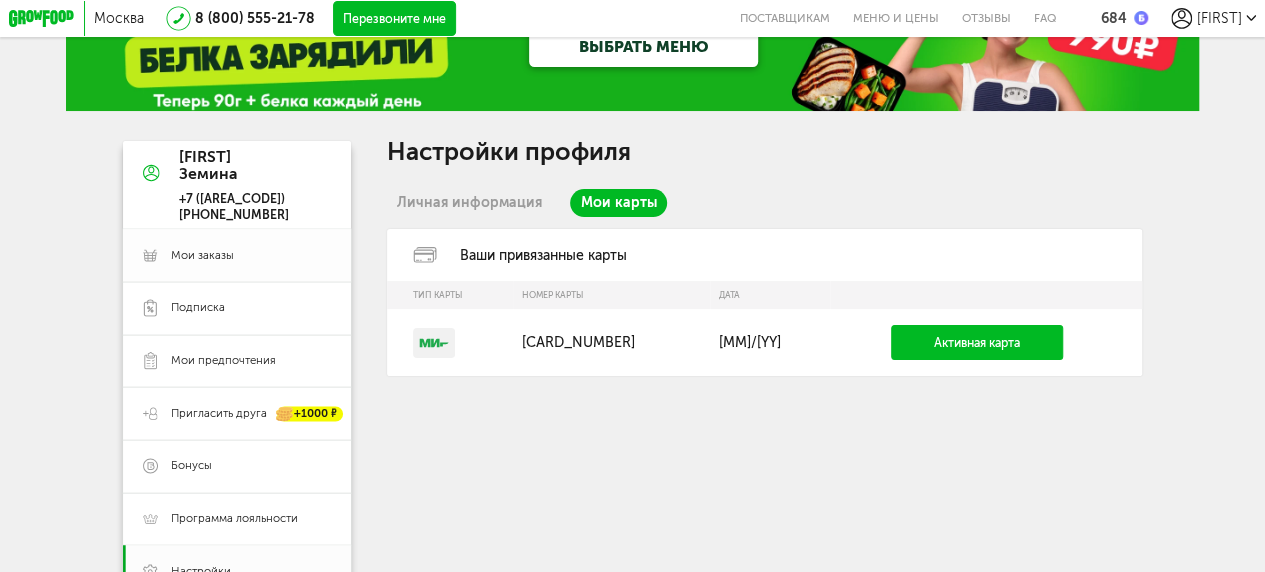 click on "Мои заказы" at bounding box center [251, 256] 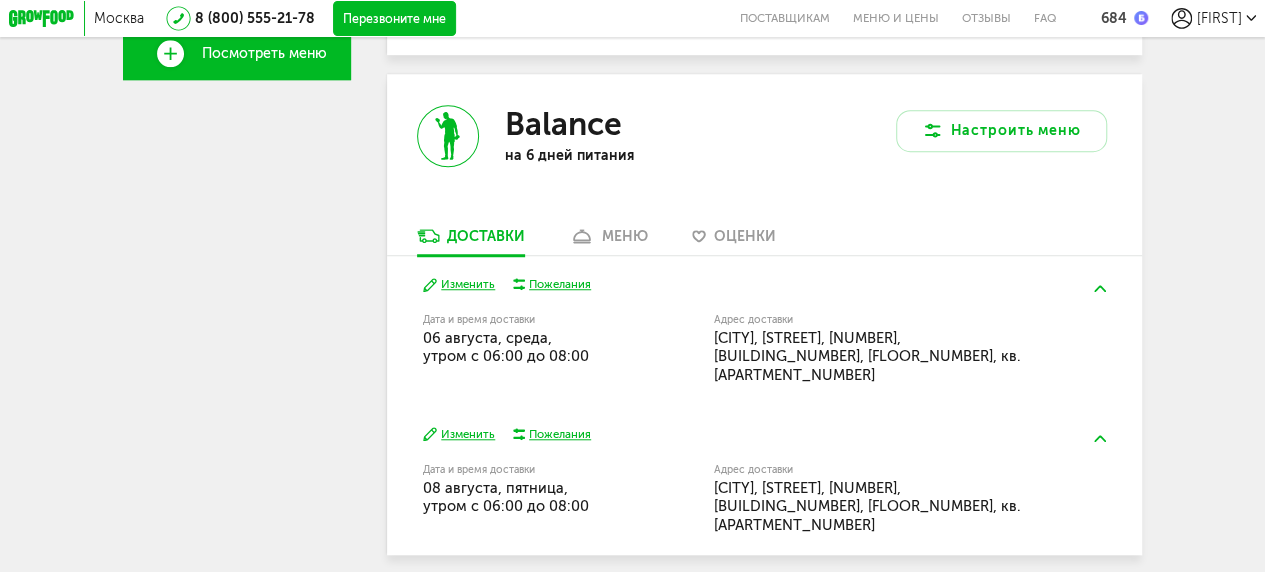 scroll, scrollTop: 663, scrollLeft: 0, axis: vertical 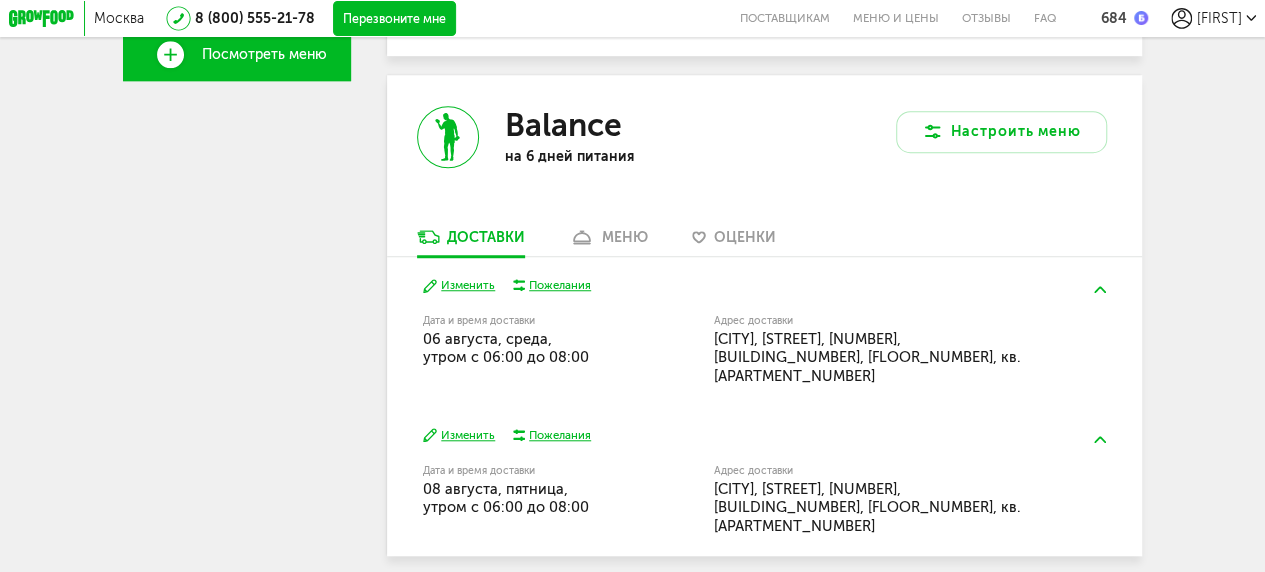 click on "Изменить" at bounding box center (459, 285) 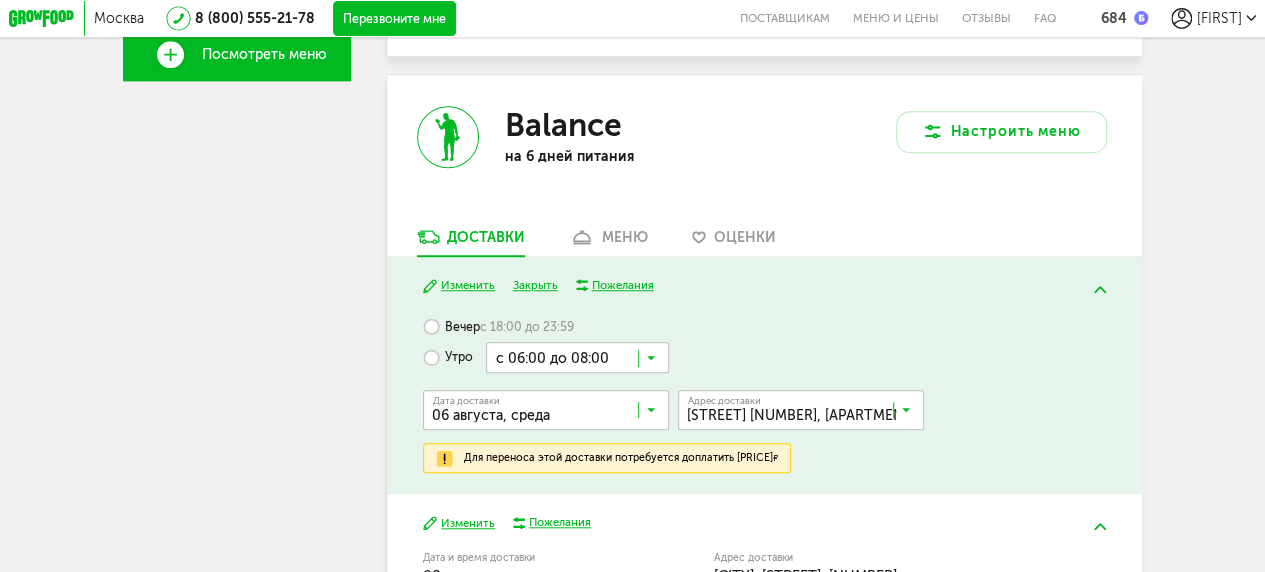 click at bounding box center (550, 414) 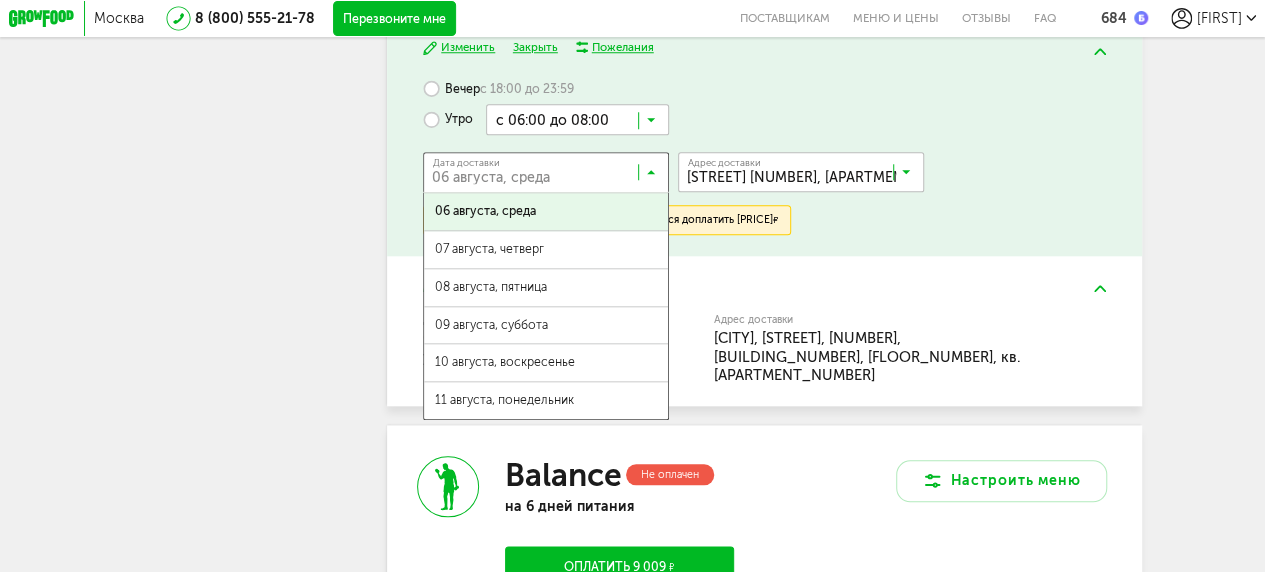 scroll, scrollTop: 923, scrollLeft: 0, axis: vertical 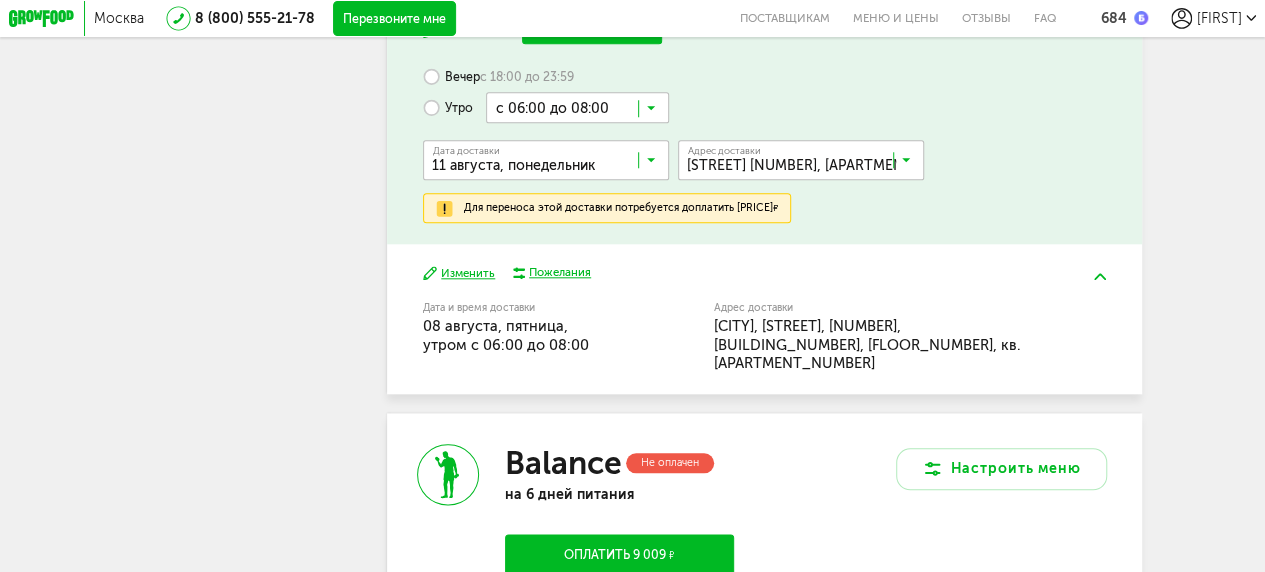 click on "11 августа, понедельник" at bounding box center [546, 388] 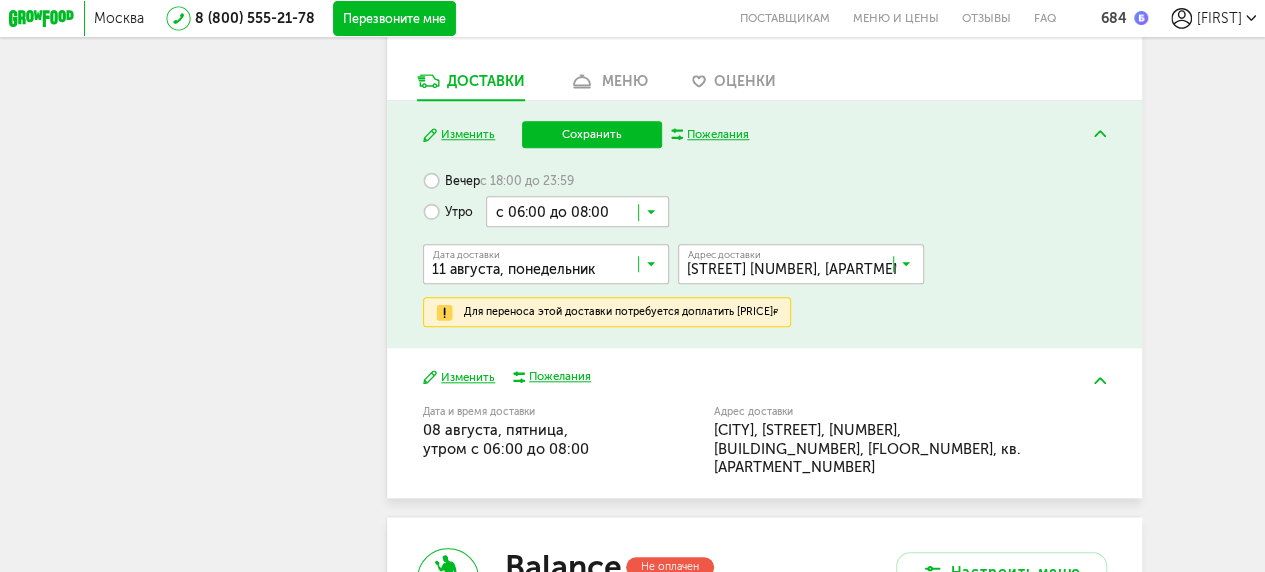 scroll, scrollTop: 820, scrollLeft: 0, axis: vertical 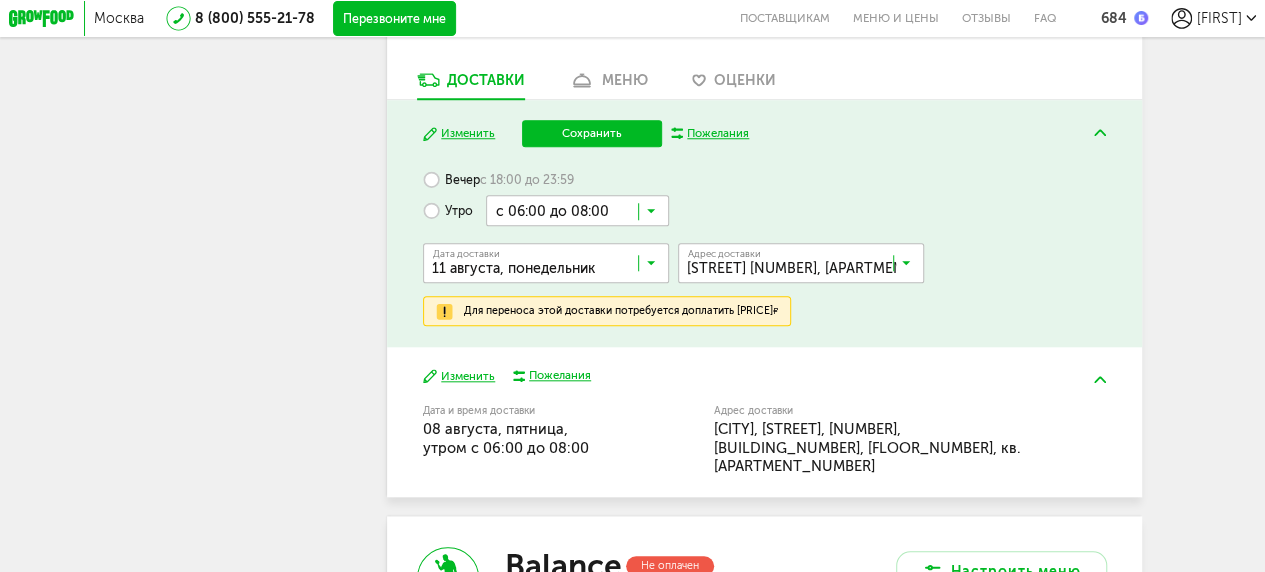 click on "Сохранить" at bounding box center [592, 133] 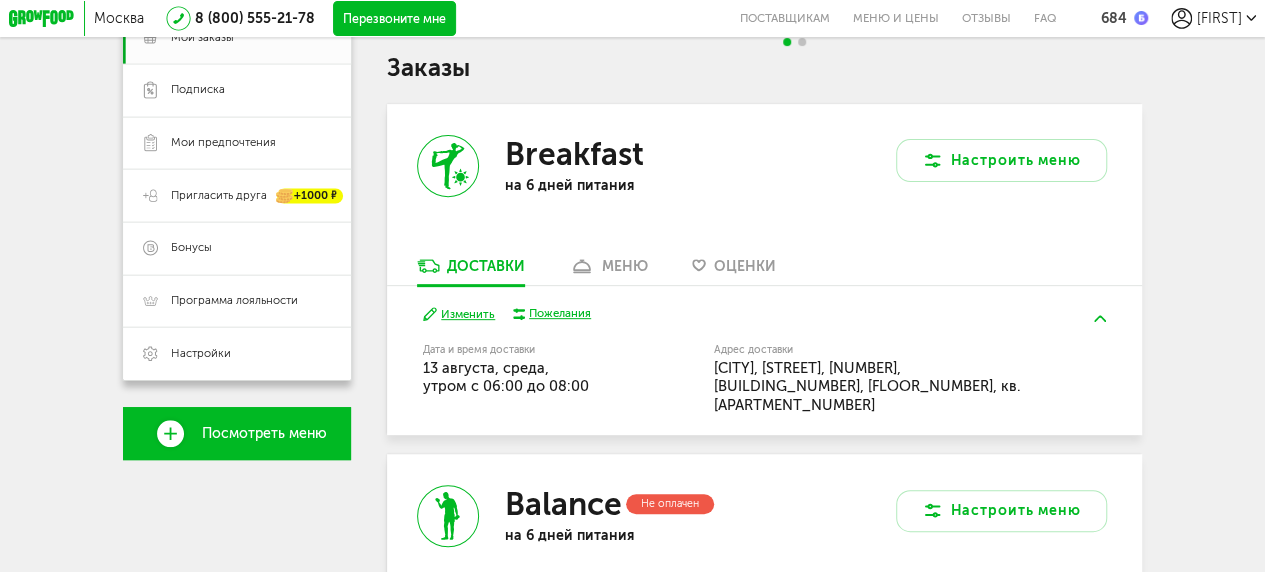 scroll, scrollTop: 0, scrollLeft: 0, axis: both 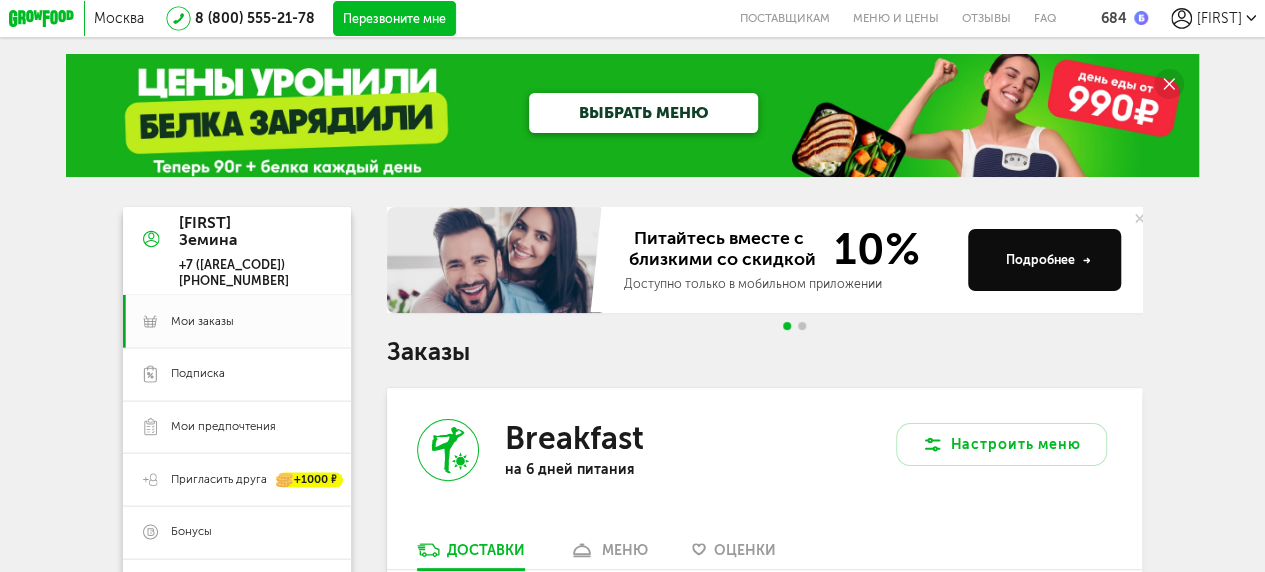 click on "[FIRST]" at bounding box center (1218, 18) 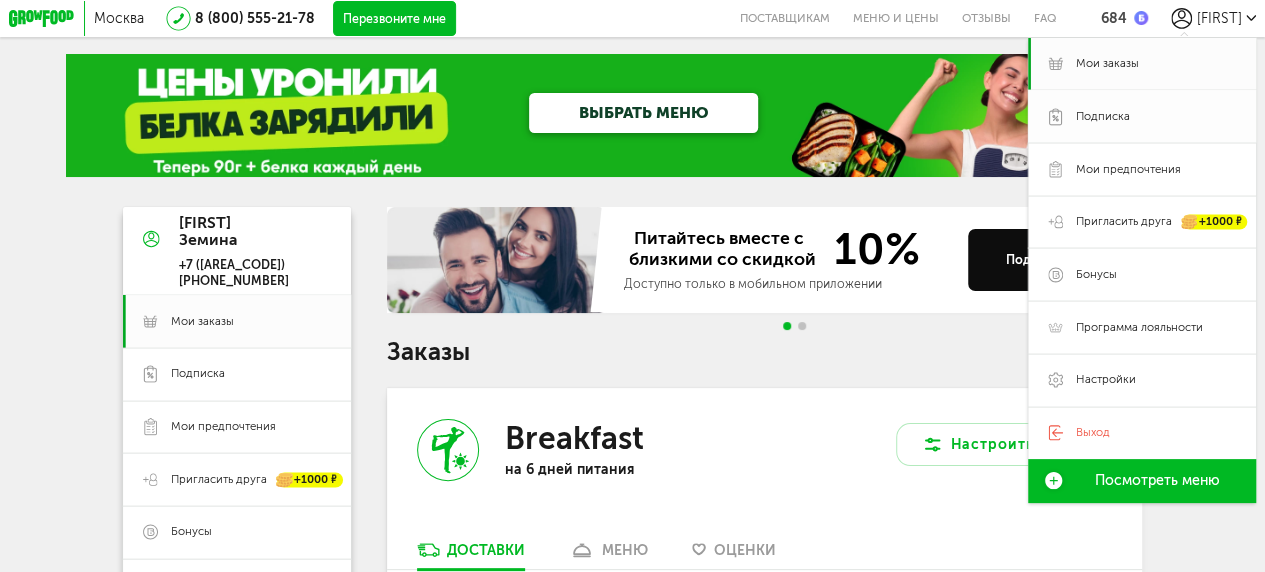 click on "Подписка" at bounding box center [1103, 117] 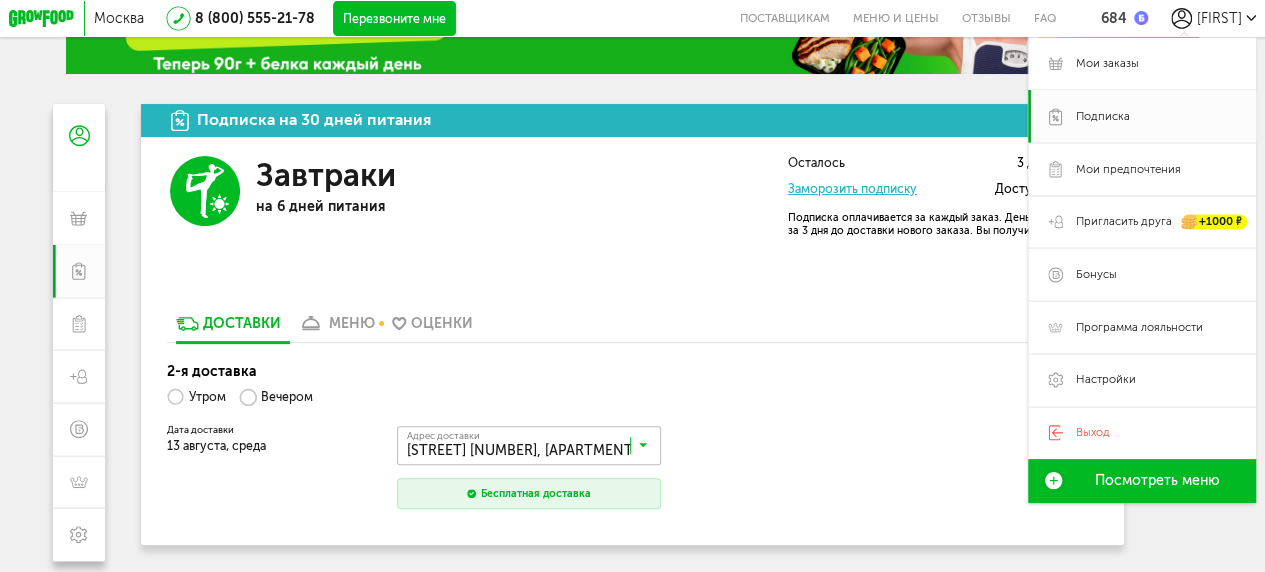 scroll, scrollTop: 106, scrollLeft: 0, axis: vertical 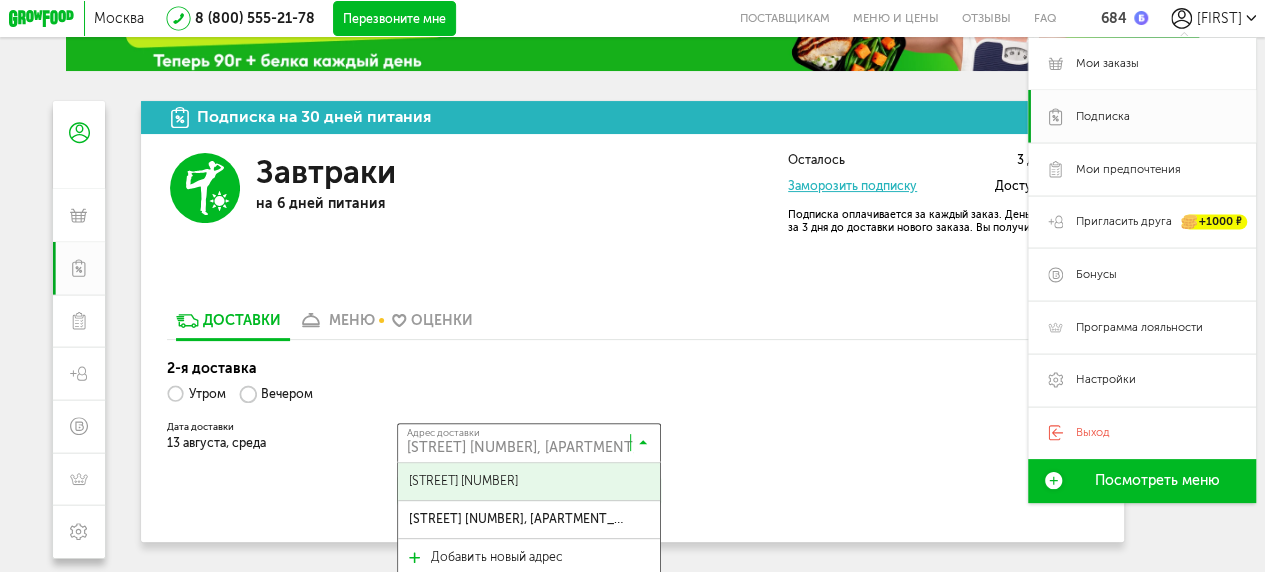 click at bounding box center [643, 447] 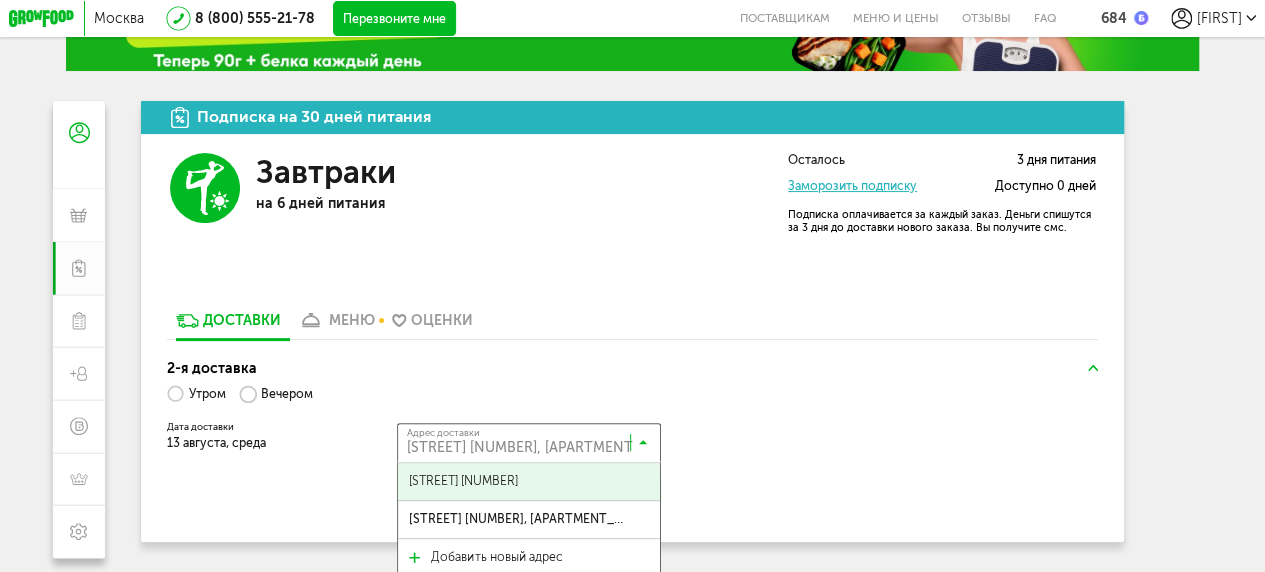 click on "Заморозить подписку" at bounding box center [852, 185] 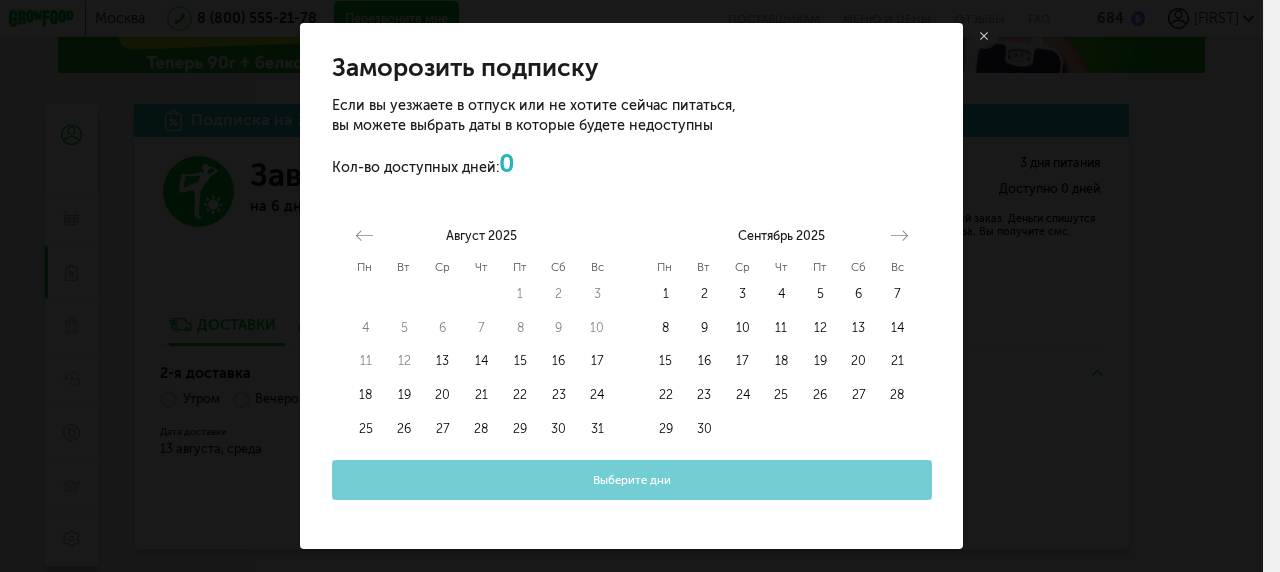 click on "Заморозить подписку   Если вы уезжаете в отпуск или не хотите сейчас питаться,  вы можете выбрать даты в которые будете недоступны   Кол-во доступных дней:  0             Пн Вт Ср Чт Пт Сб Вс Пн Вт Ср Чт Пт Сб Вс   Июль 2025   1 2 3 4 5 6 7 8 9 10 11 12 13 14 15 16 17 18 19 20 21 22 23 24 25 26 27 28 29 30 31 Август 2025   1 2 3 4 5 6 7 8 9 10 11 12 13 14 15 16 17 18 19 20 21 22 23 24 25 26 27 28 29 30 31 Сентябрь 2025   1 2 3 4 5 6 7 8 9 10 11 12 13 14 15 16 17 18 19 20 21 22 23 24 25 26 27 28 29 30 Октябрь 2025   1 2 3 4 5 6 7 8 9 10 11 12 13 14 15 16 17 18 19 20 21 22 23 24 25 26 27 28 29 30 31   Keyboard Shortcuts   X   ↵  Select the date in focus  ←/→  Move backward (left) and forward (down) by one day.  ↑/↓  Move backward (up) and forward (down) by one week.  PgUp/PgDn  Switch months.  Home/End Esc  Close this panel" at bounding box center [631, 286] 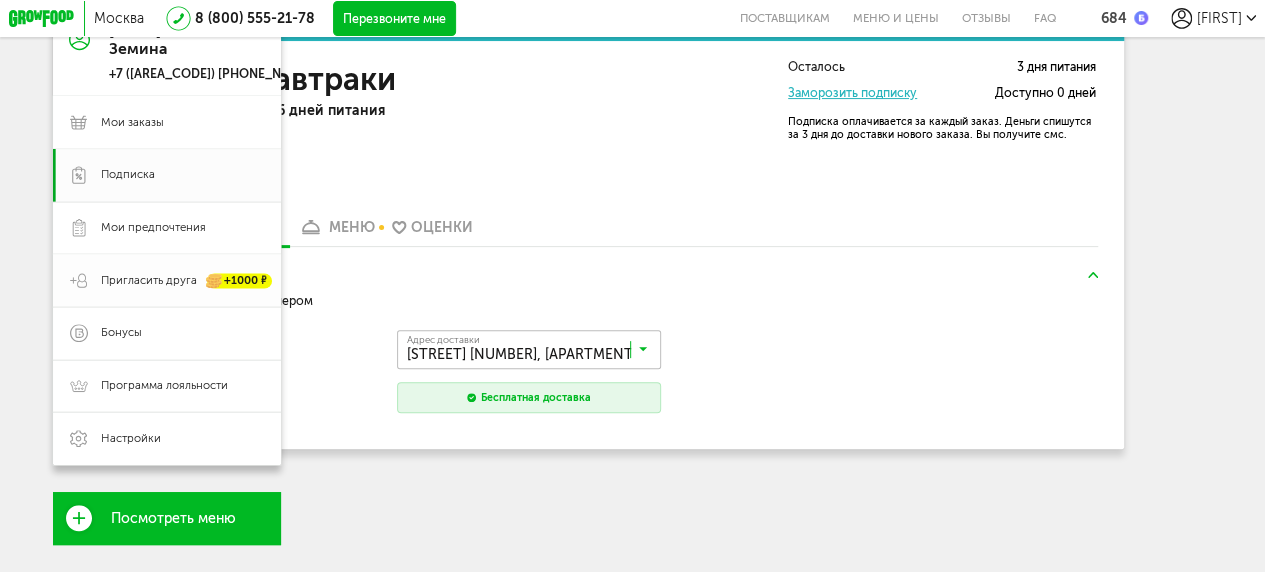 scroll, scrollTop: 200, scrollLeft: 0, axis: vertical 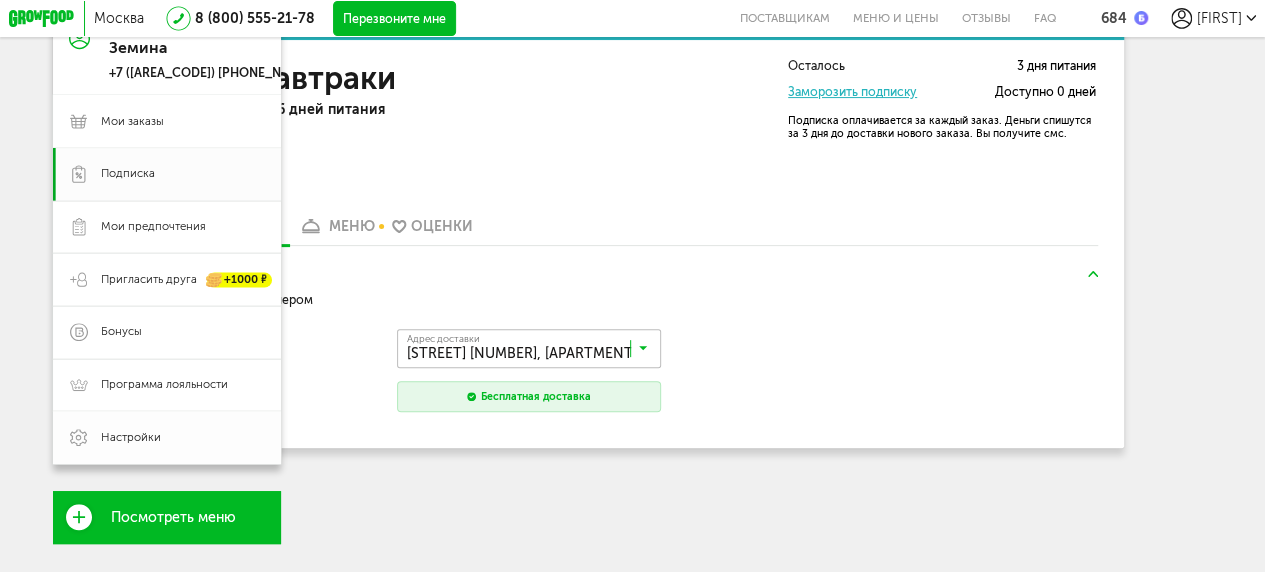 click on "Настройки" at bounding box center [131, 438] 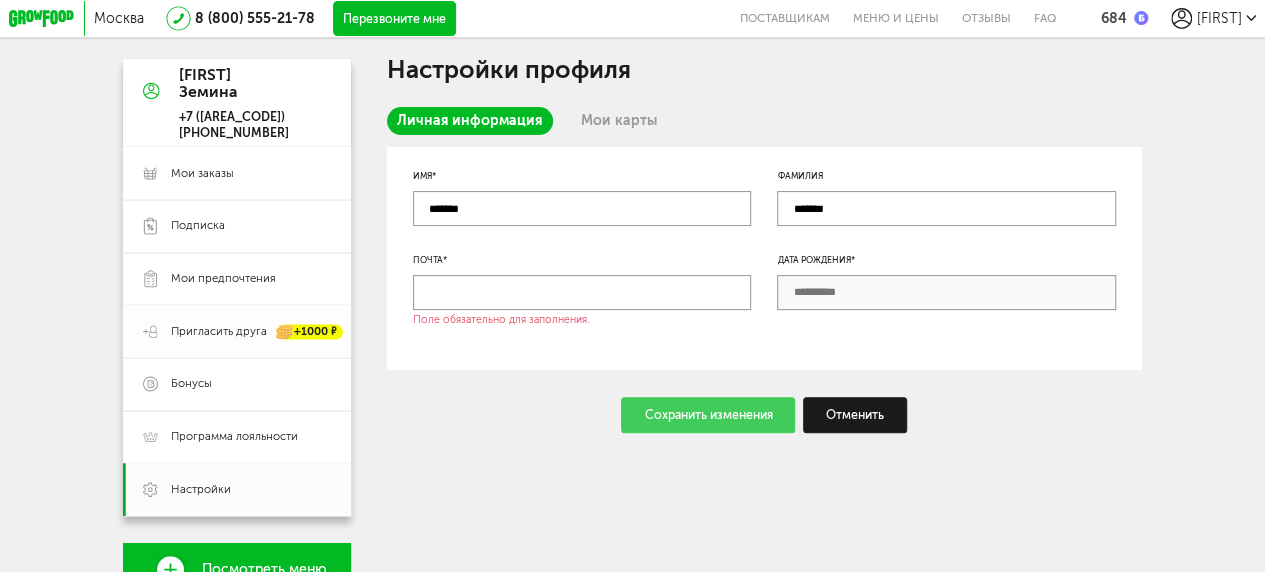scroll, scrollTop: 149, scrollLeft: 0, axis: vertical 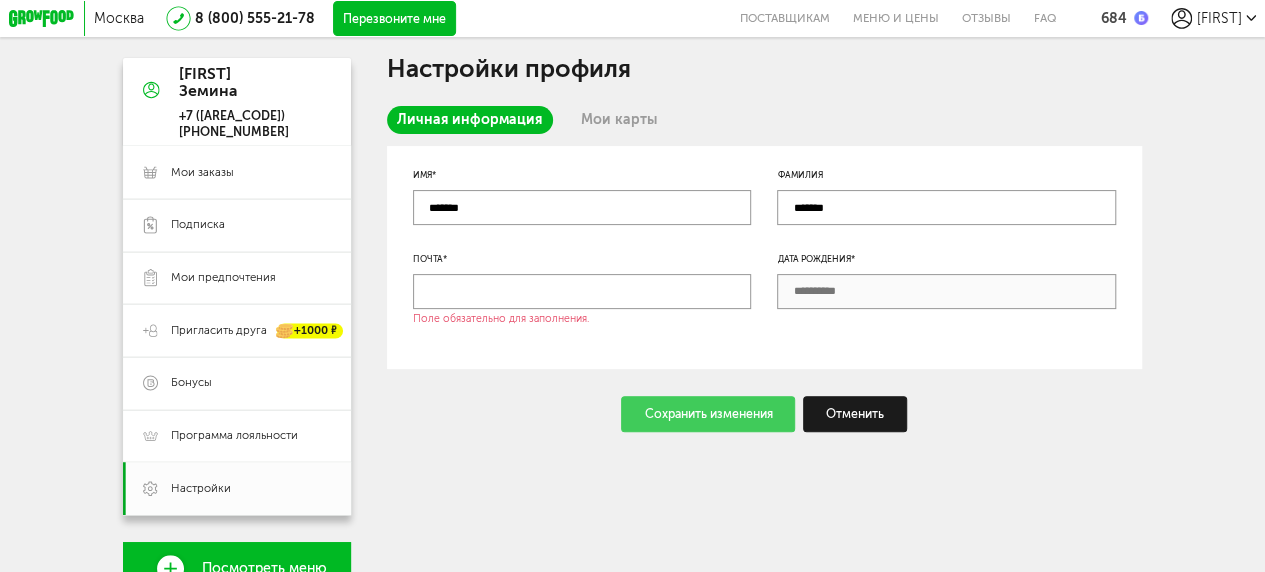 click on "Мои карты" at bounding box center [618, 120] 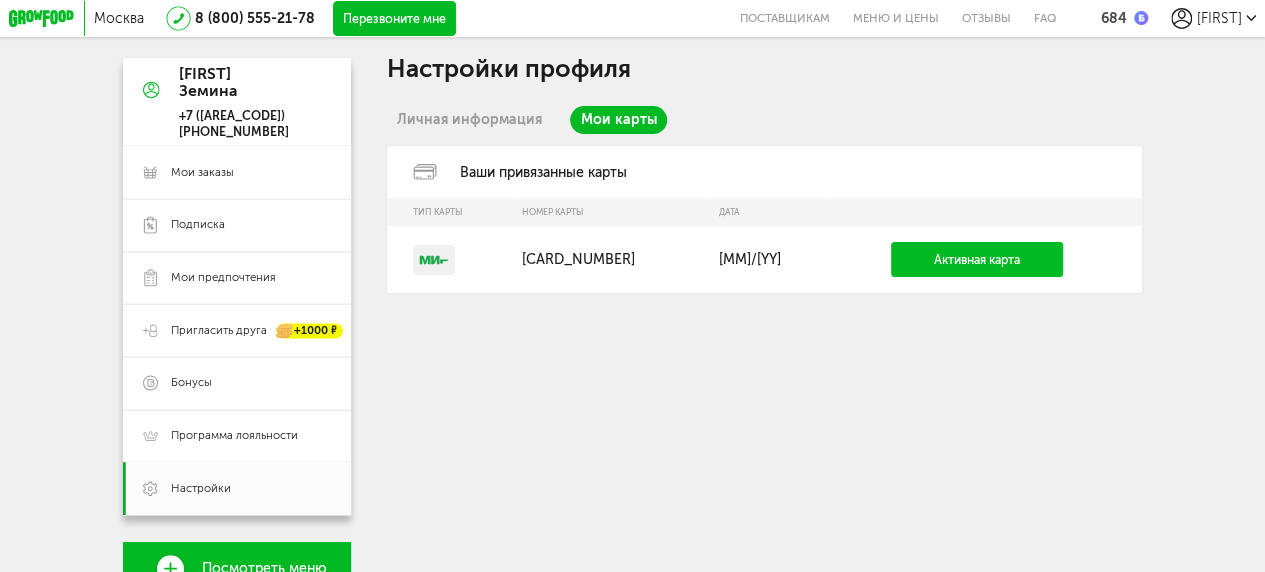 click on "Активная карта" at bounding box center [977, 259] 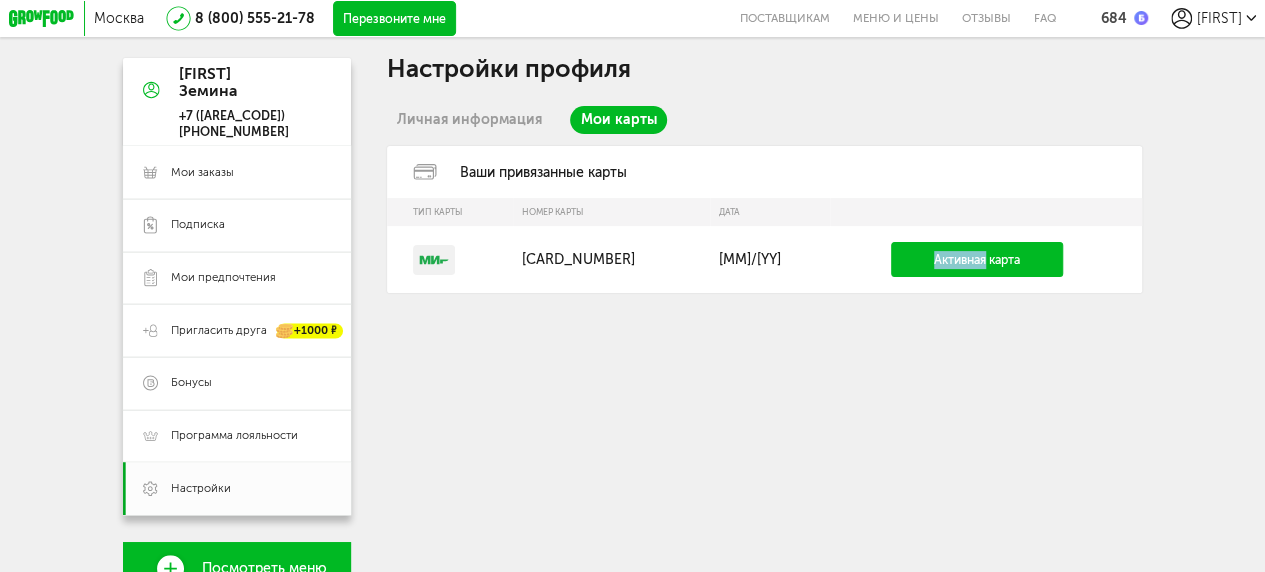 click on "Активная карта" at bounding box center [977, 259] 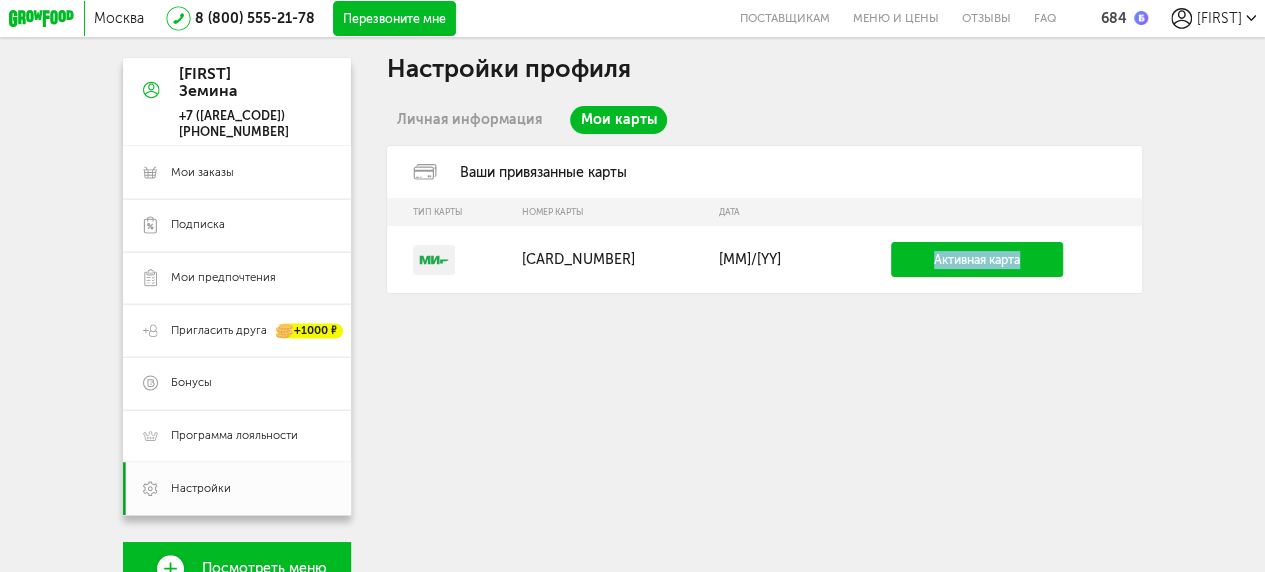 click on "Активная карта" at bounding box center [977, 259] 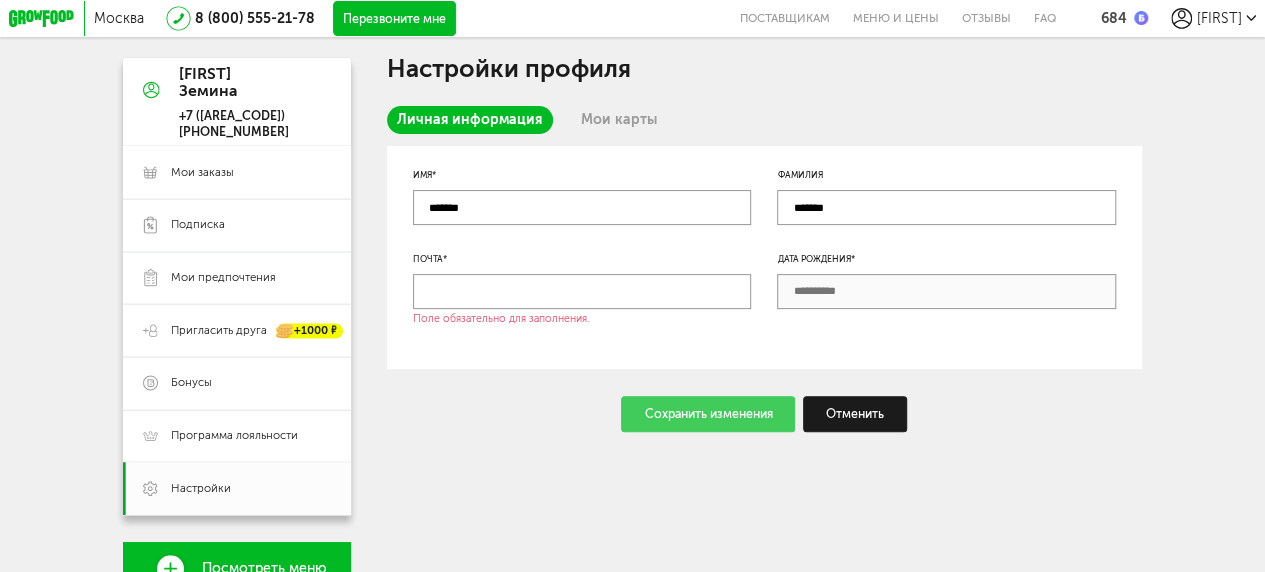 click on "[FIRST]" at bounding box center [1218, 18] 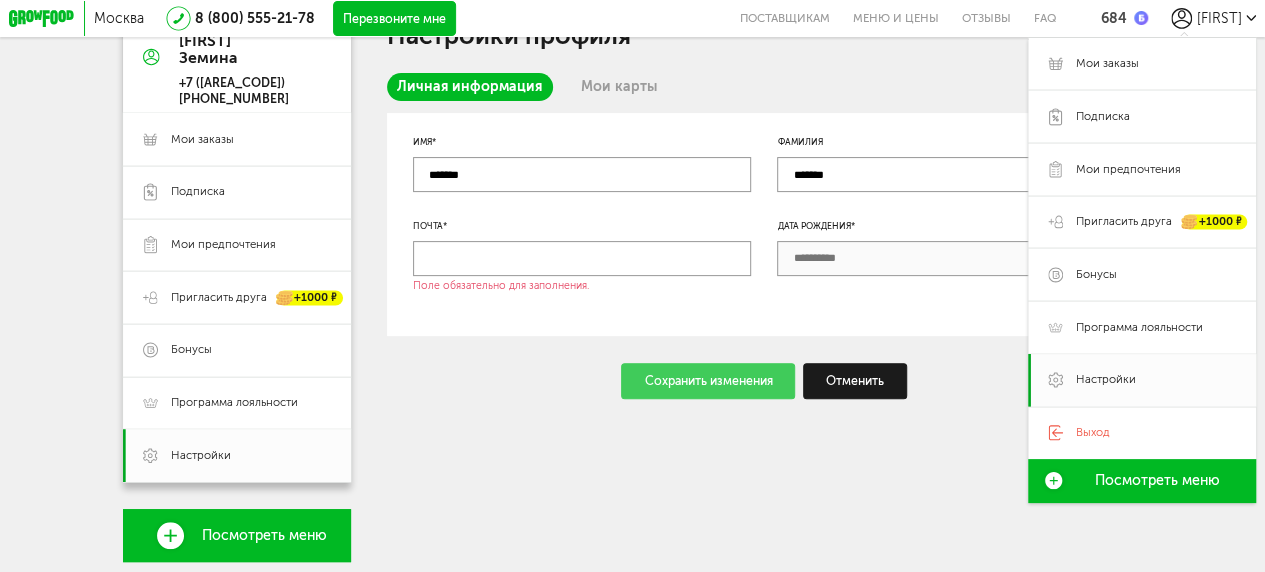 scroll, scrollTop: 0, scrollLeft: 0, axis: both 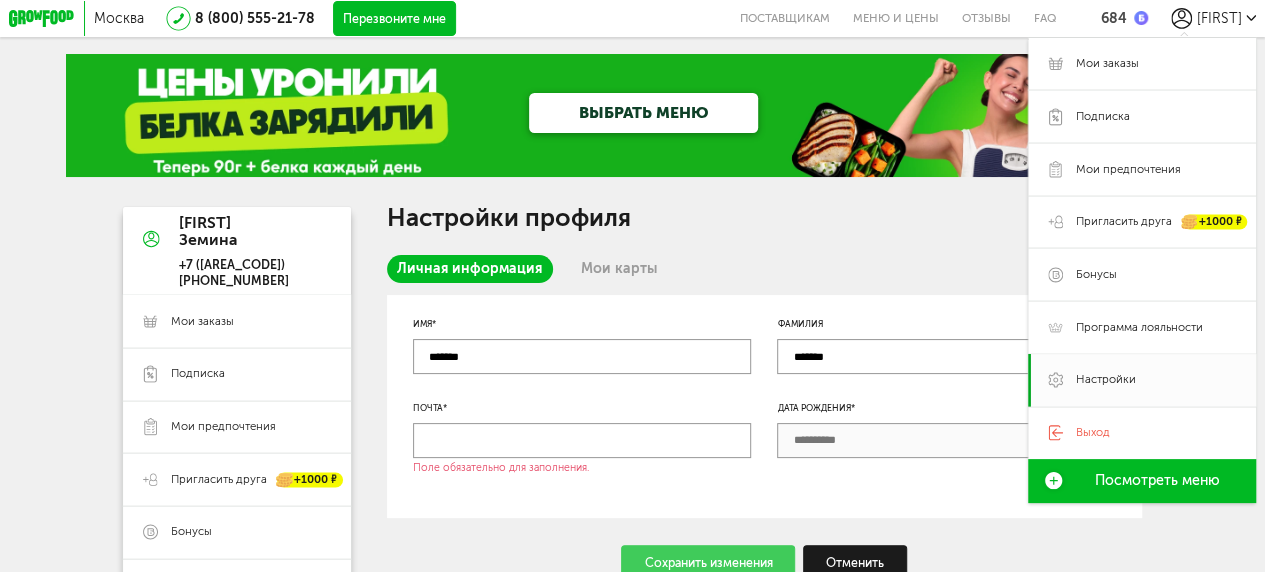 click on "Перезвоните мне" at bounding box center [394, 18] 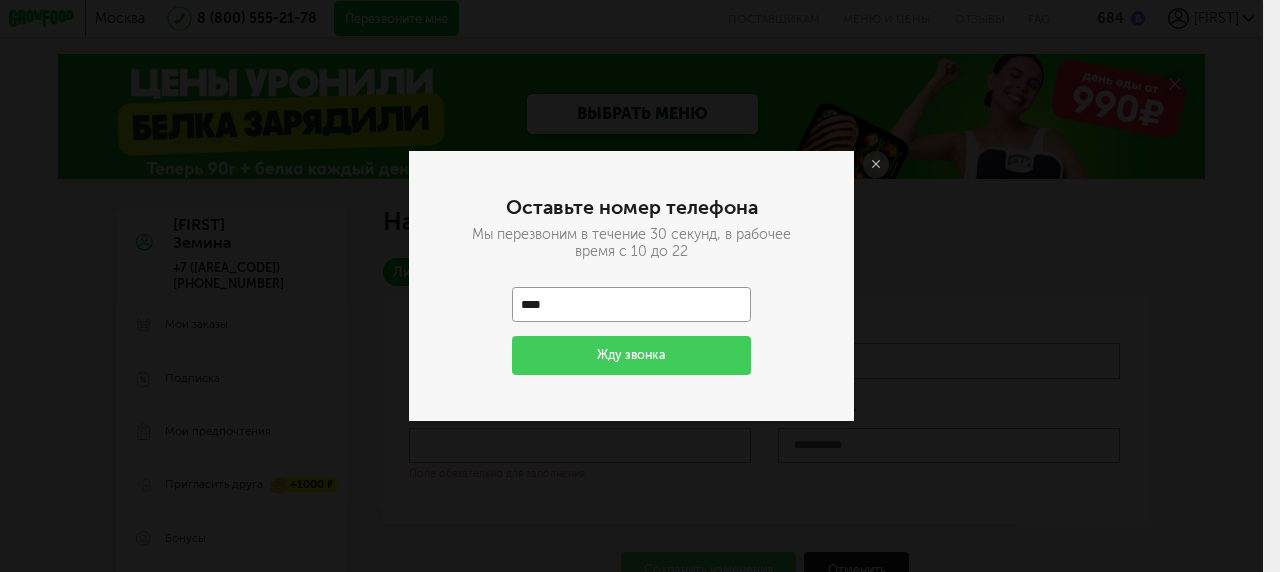 click on "Оставьте номер телефона   Мы перезвоним в течение 30 секунд, в рабочее время с 10 до 22   ****     Жду звонка" at bounding box center (631, 286) 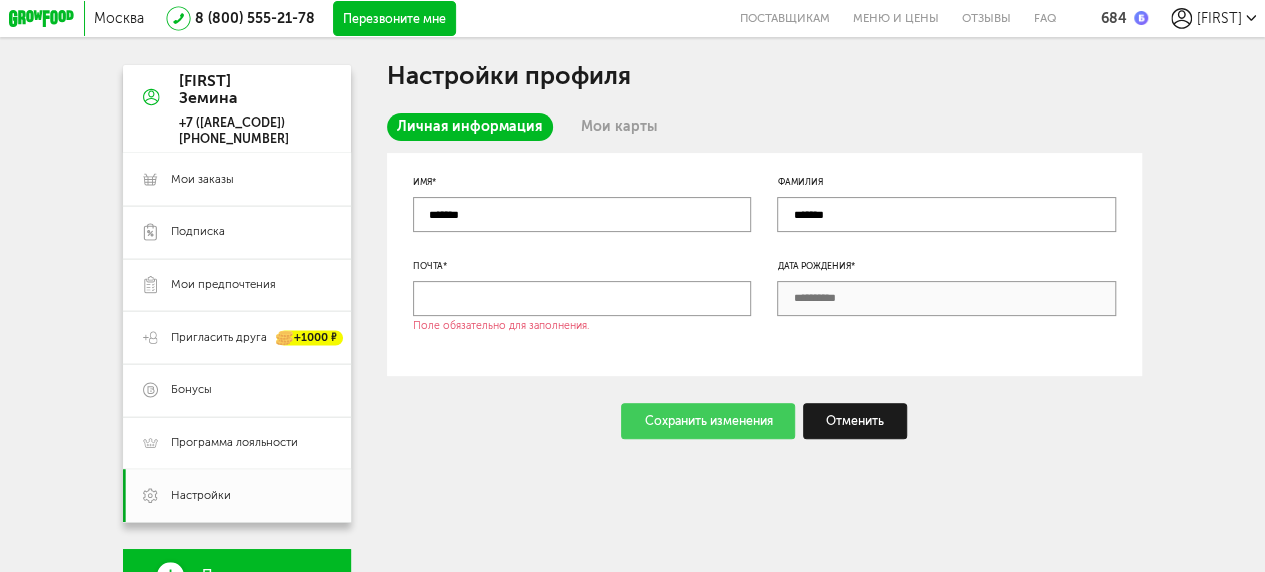 scroll, scrollTop: 136, scrollLeft: 0, axis: vertical 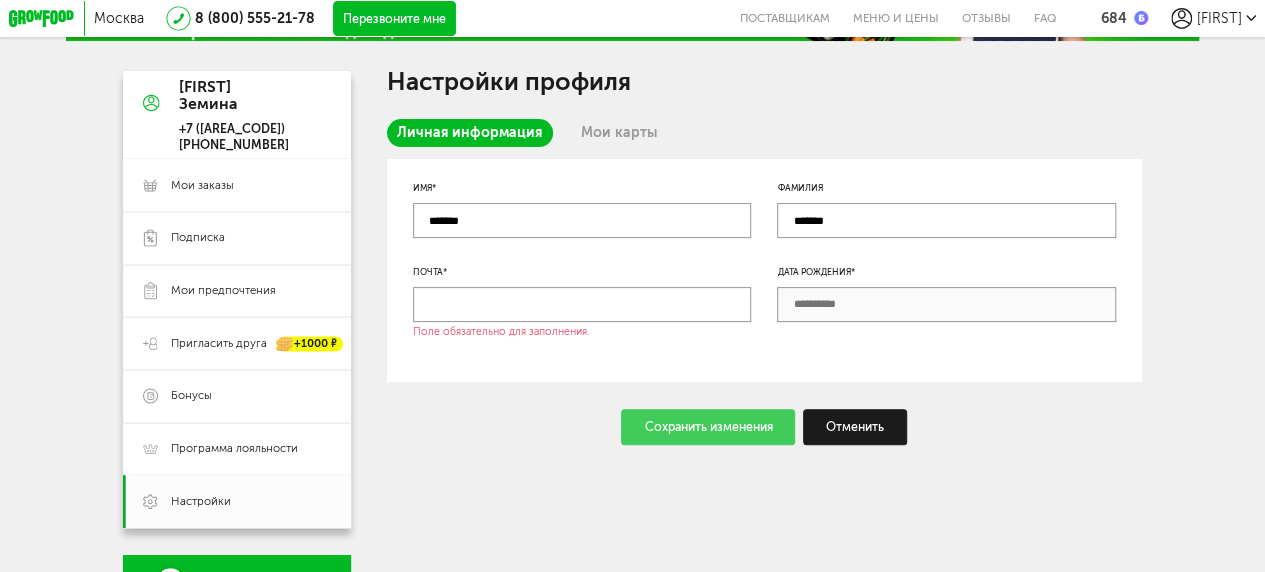 click on "Мои карты" at bounding box center (618, 133) 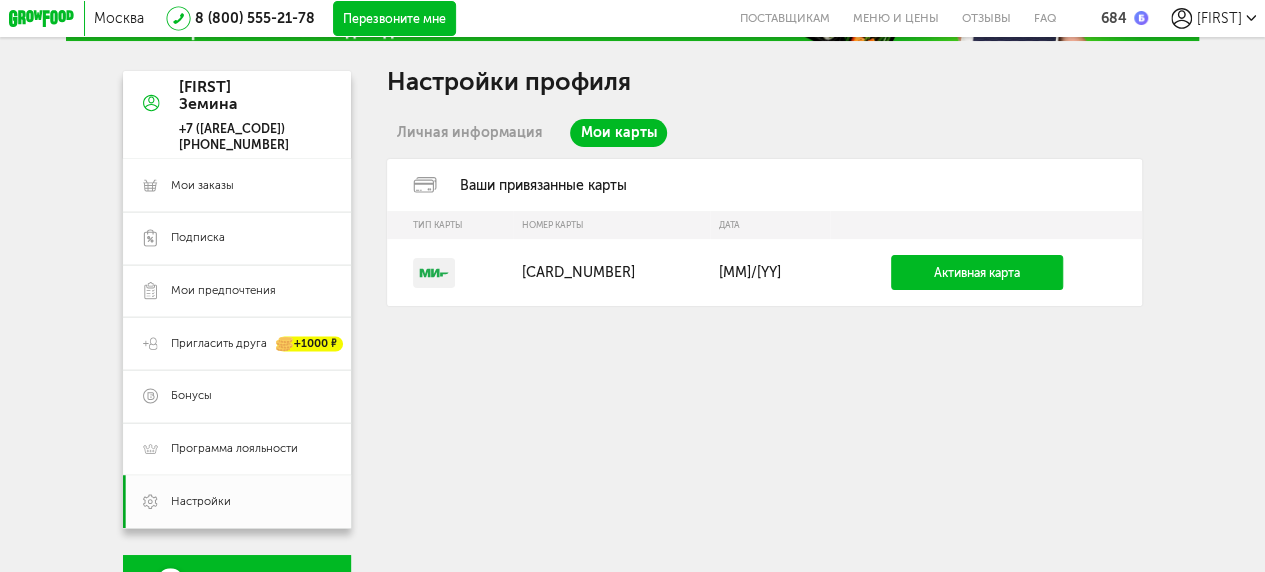 drag, startPoint x: 424, startPoint y: 277, endPoint x: 658, endPoint y: 285, distance: 234.13672 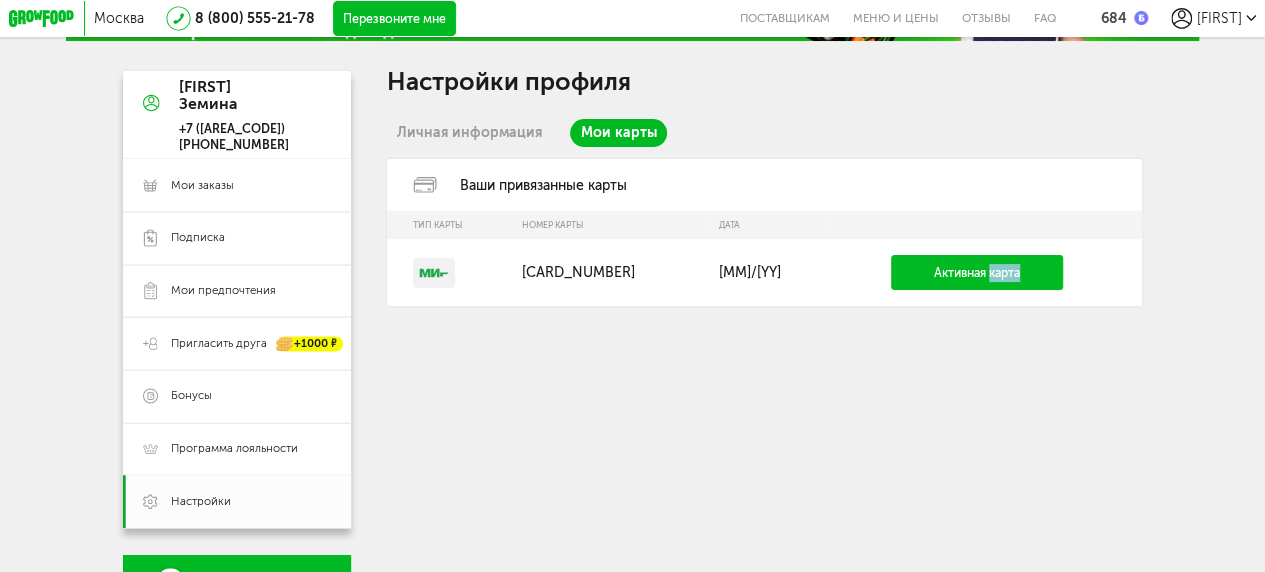 click on "Активная карта" at bounding box center [977, 272] 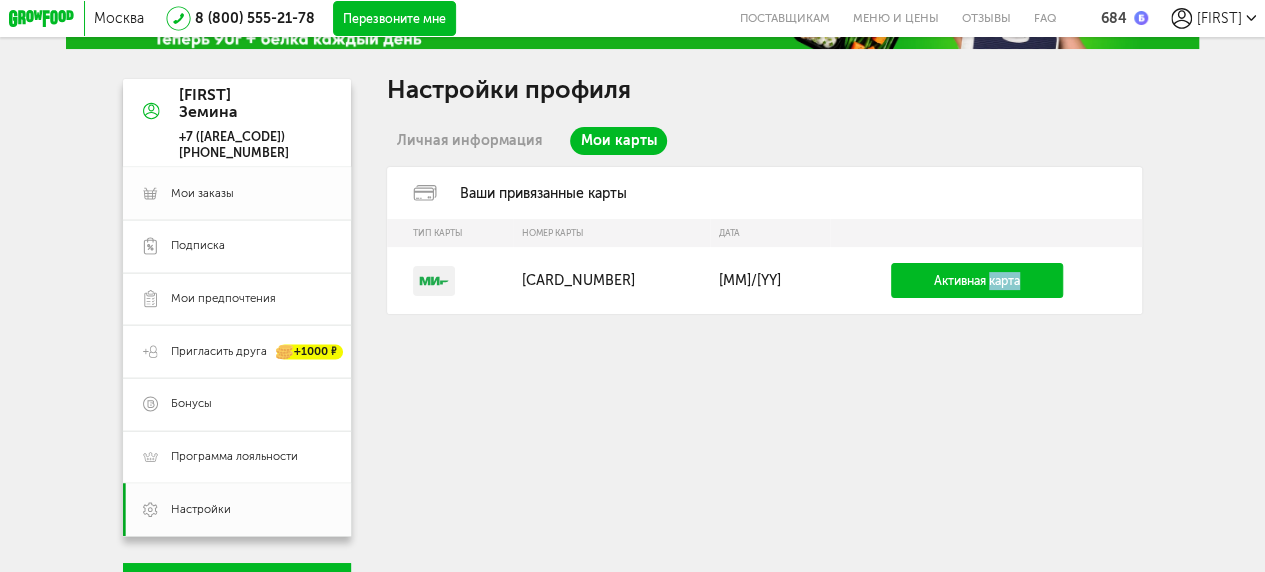 scroll, scrollTop: 0, scrollLeft: 0, axis: both 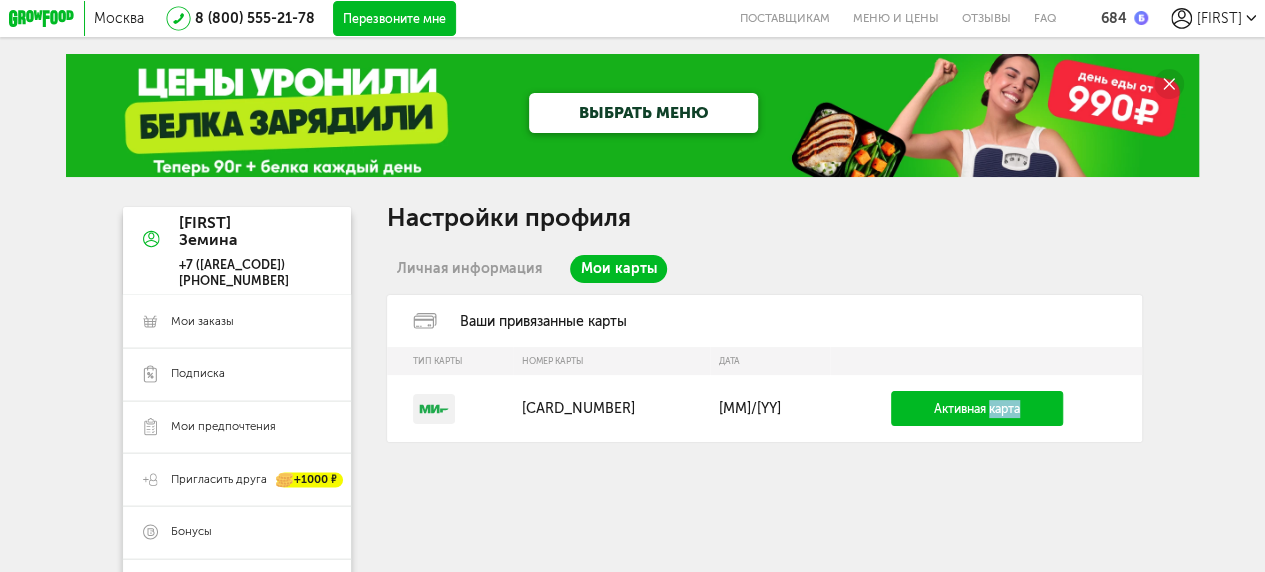 click on "Личная информация" at bounding box center (470, 269) 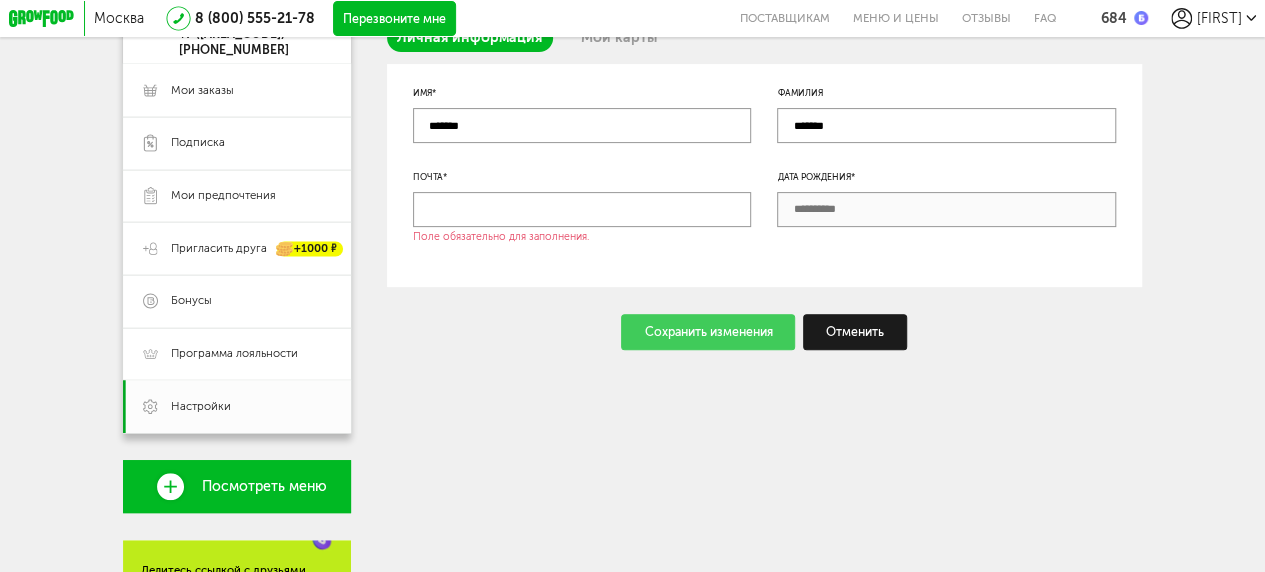 scroll, scrollTop: 0, scrollLeft: 0, axis: both 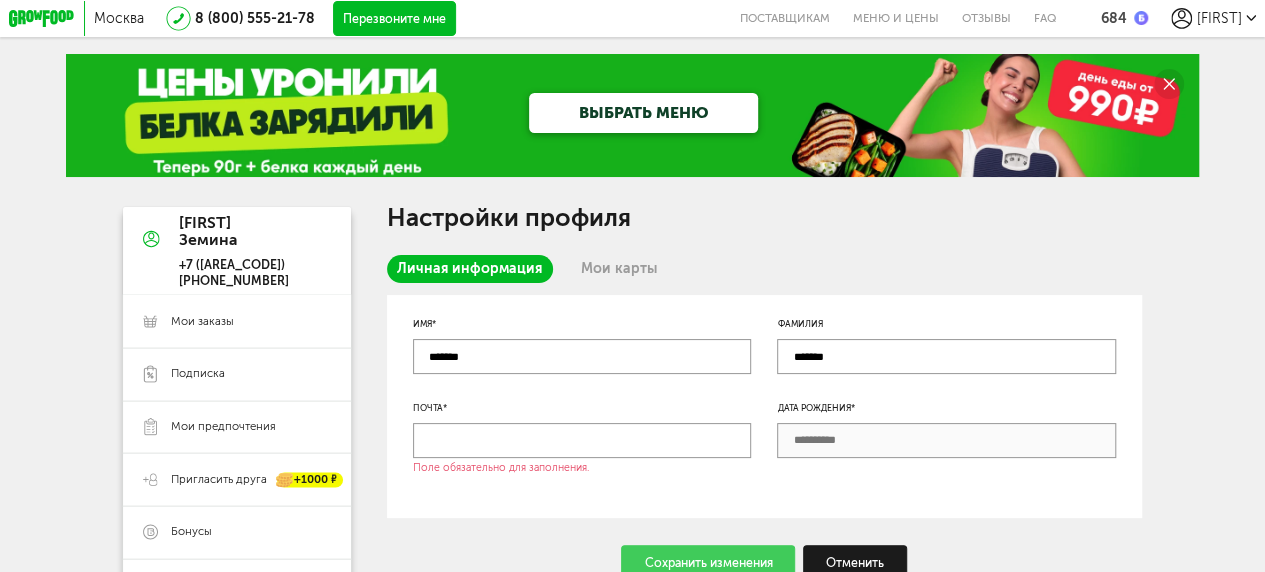 click on "[FIRST]" at bounding box center (1218, 18) 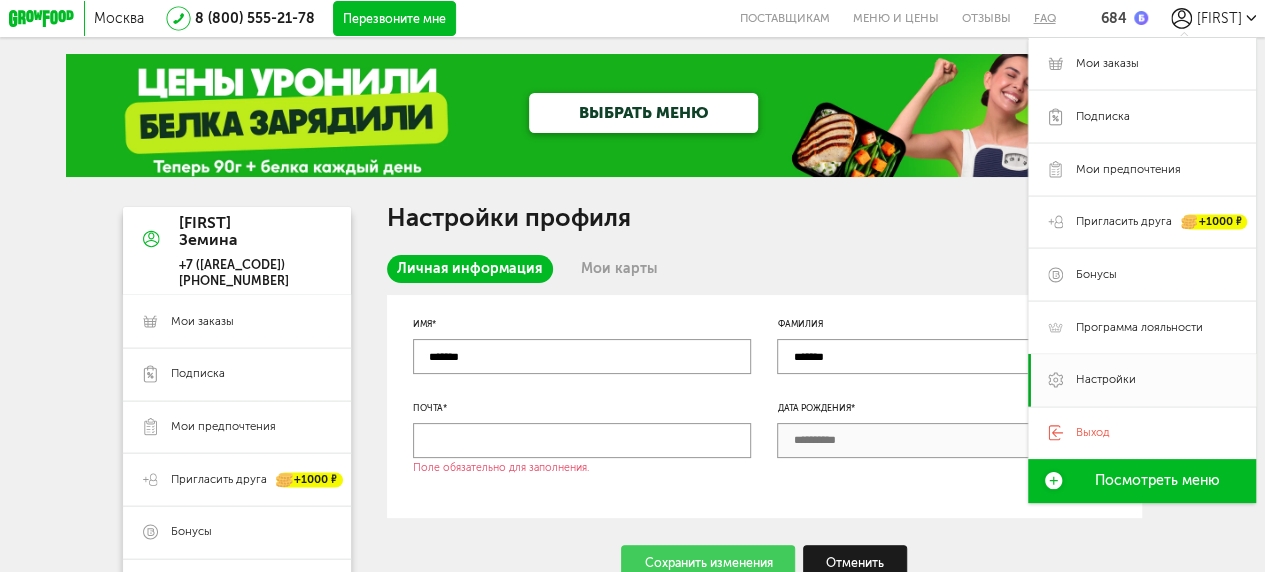 click on "FAQ" at bounding box center (1038, 18) 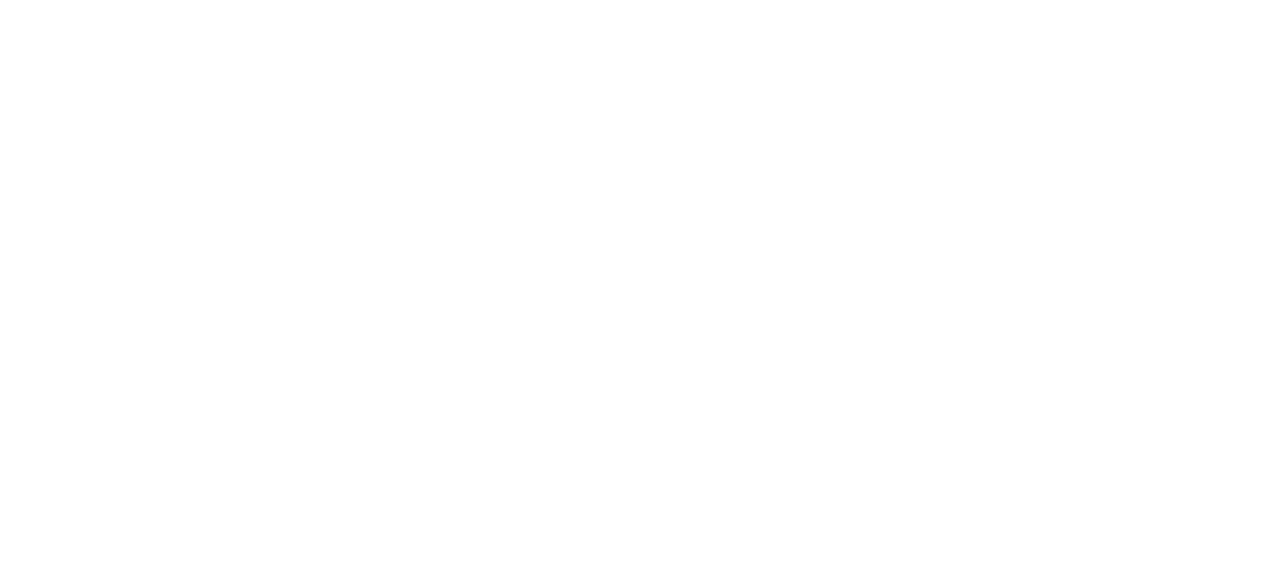 scroll, scrollTop: 0, scrollLeft: 0, axis: both 